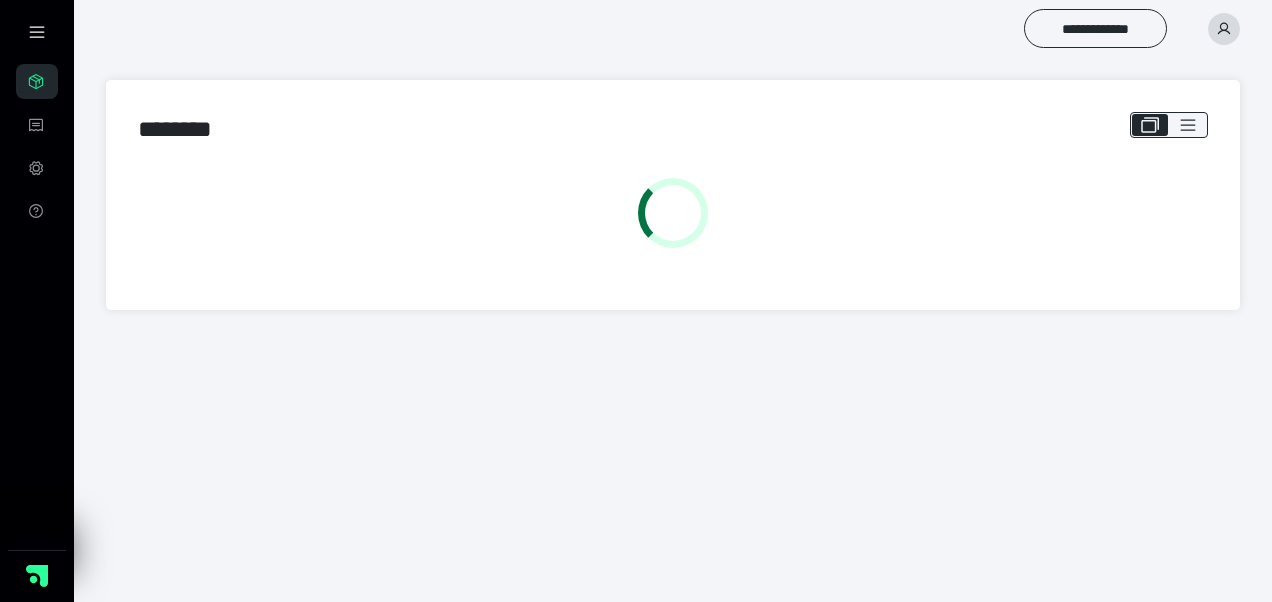 scroll, scrollTop: 0, scrollLeft: 0, axis: both 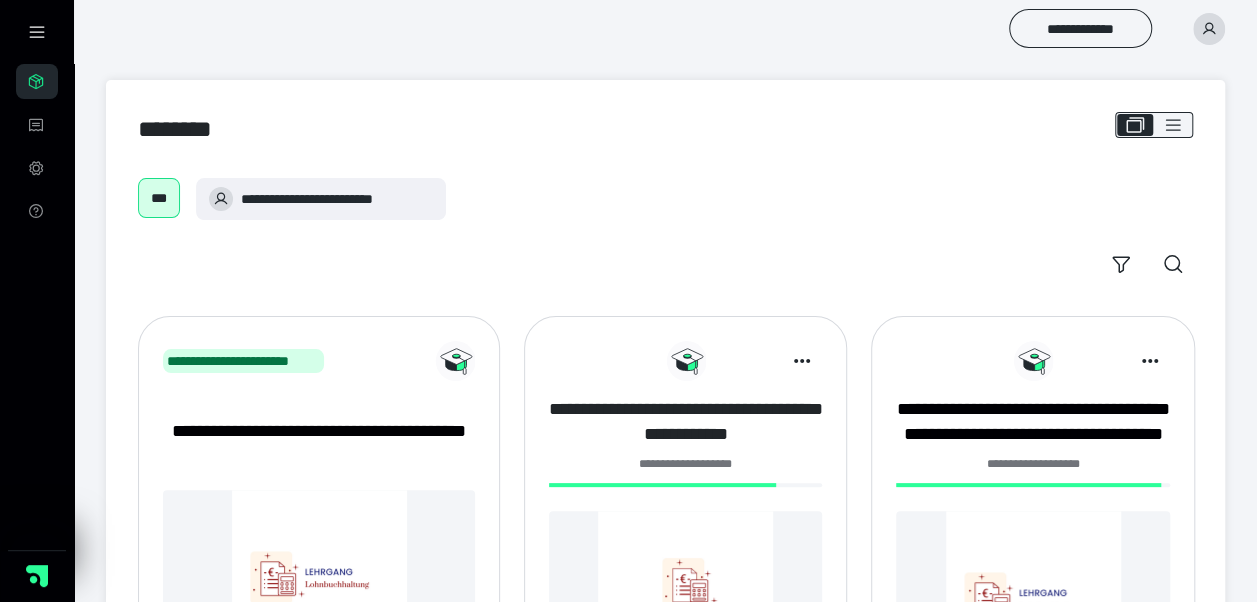 click on "**********" at bounding box center [685, 422] 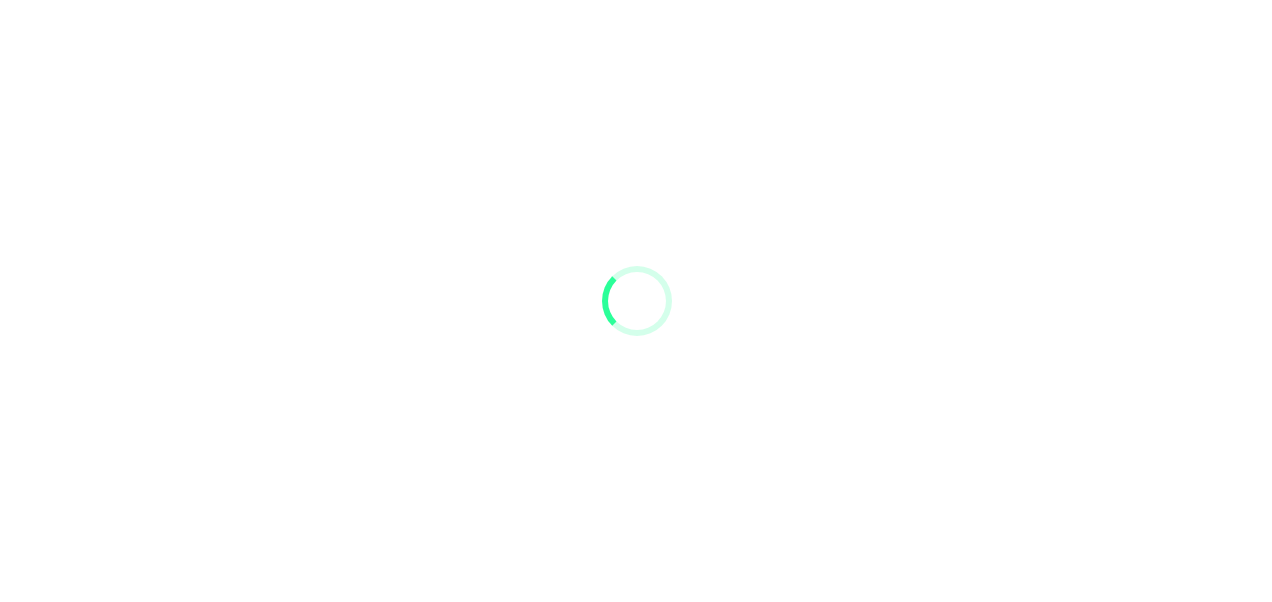 scroll, scrollTop: 0, scrollLeft: 0, axis: both 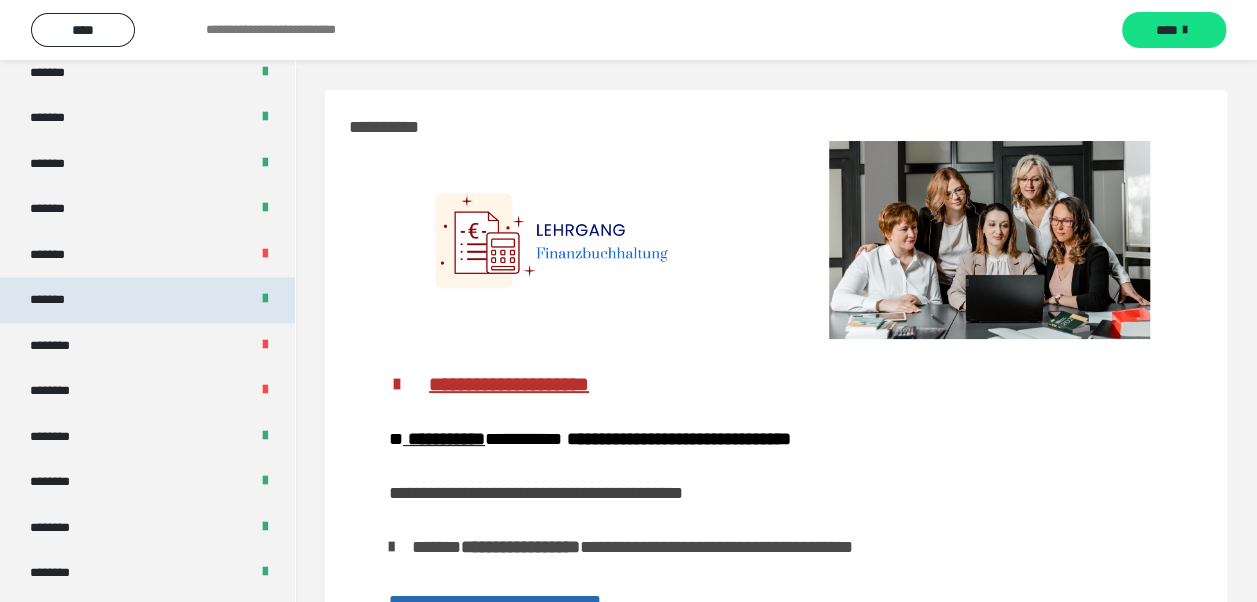 click on "*******" at bounding box center [147, 300] 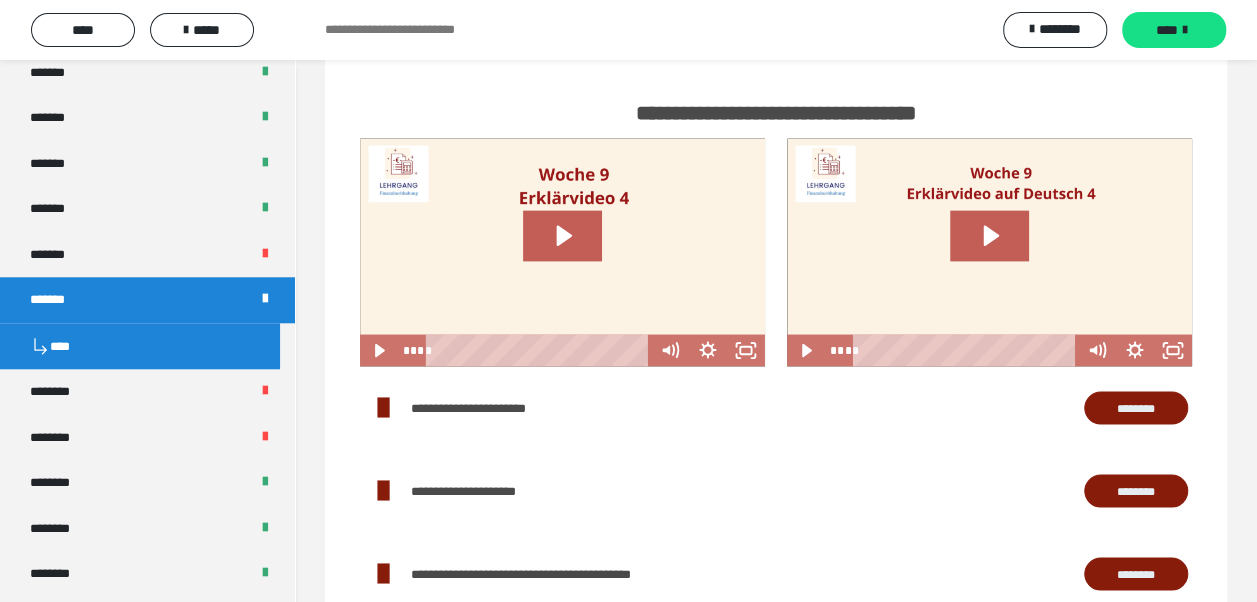 scroll, scrollTop: 1763, scrollLeft: 0, axis: vertical 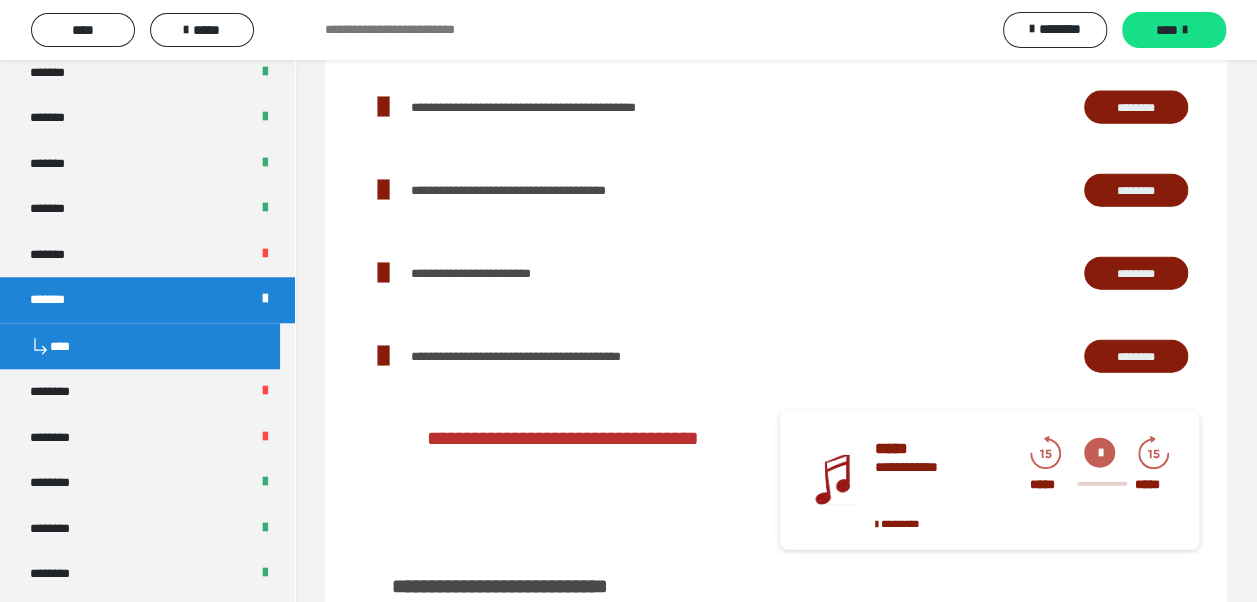click on "********" at bounding box center (1136, 273) 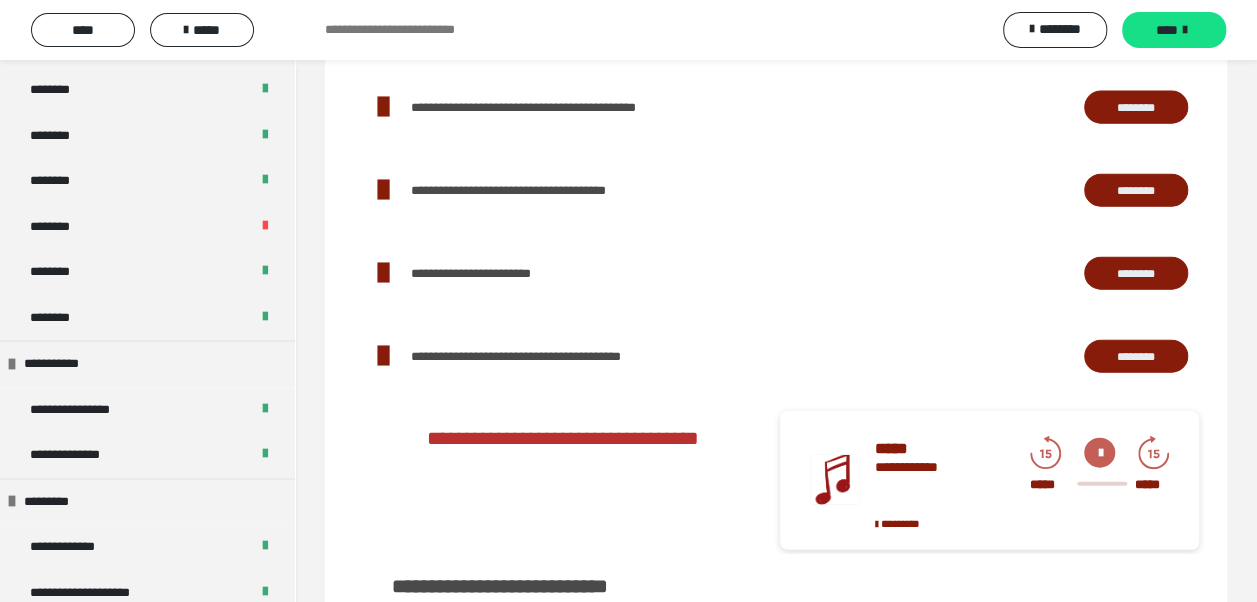 scroll, scrollTop: 1365, scrollLeft: 0, axis: vertical 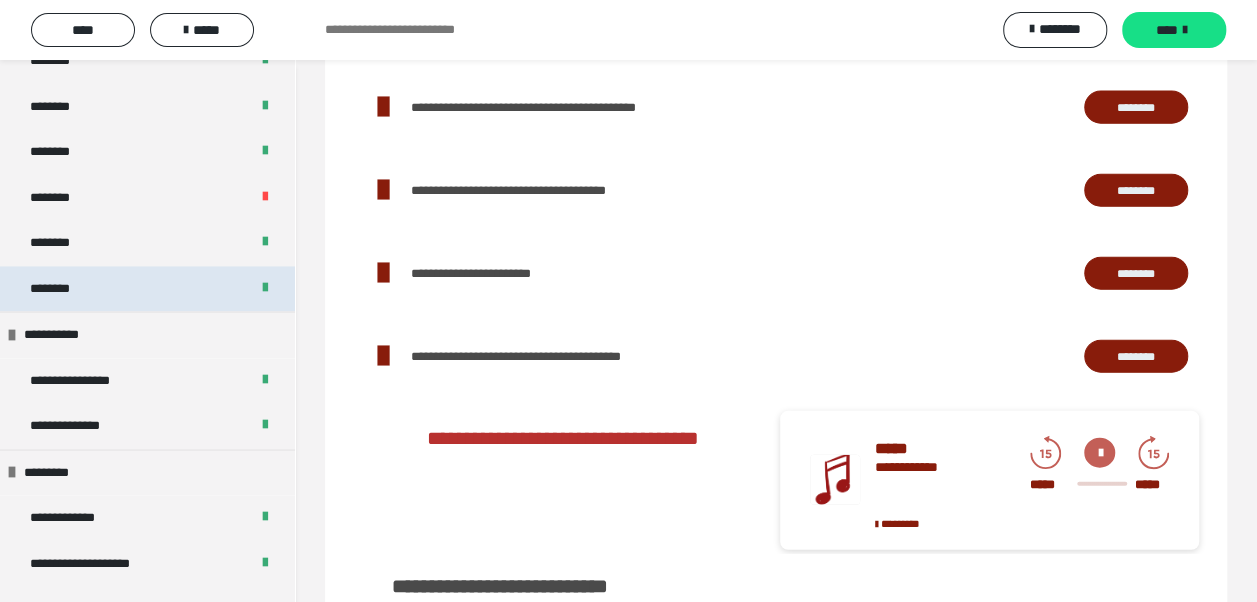 click on "********" at bounding box center (147, 289) 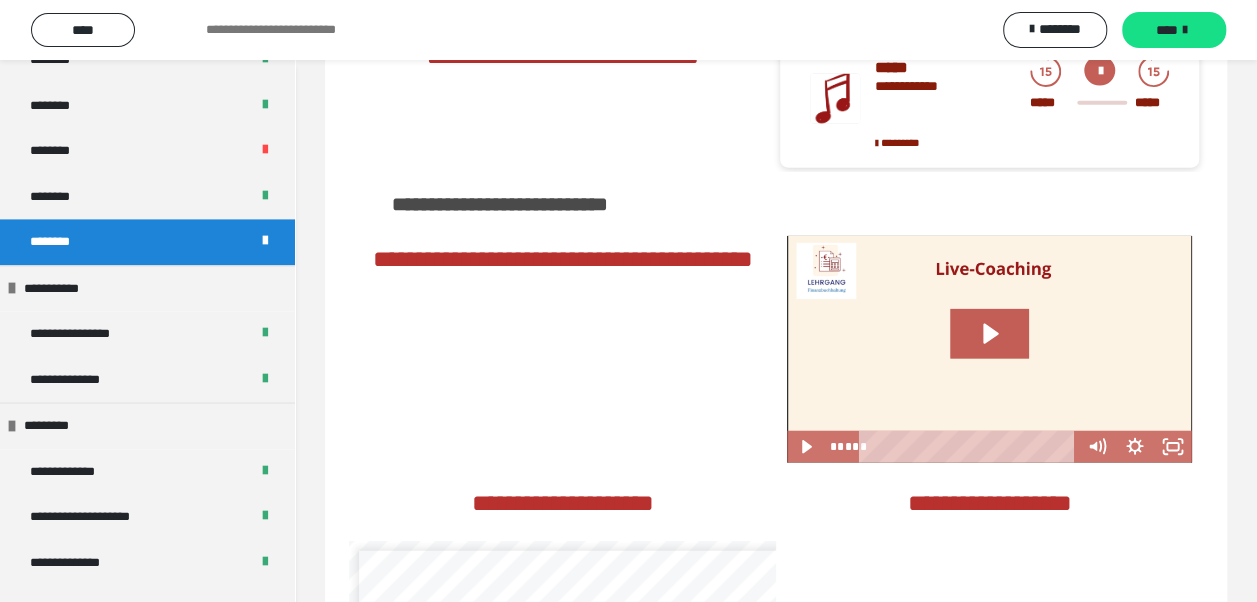 scroll, scrollTop: 1876, scrollLeft: 0, axis: vertical 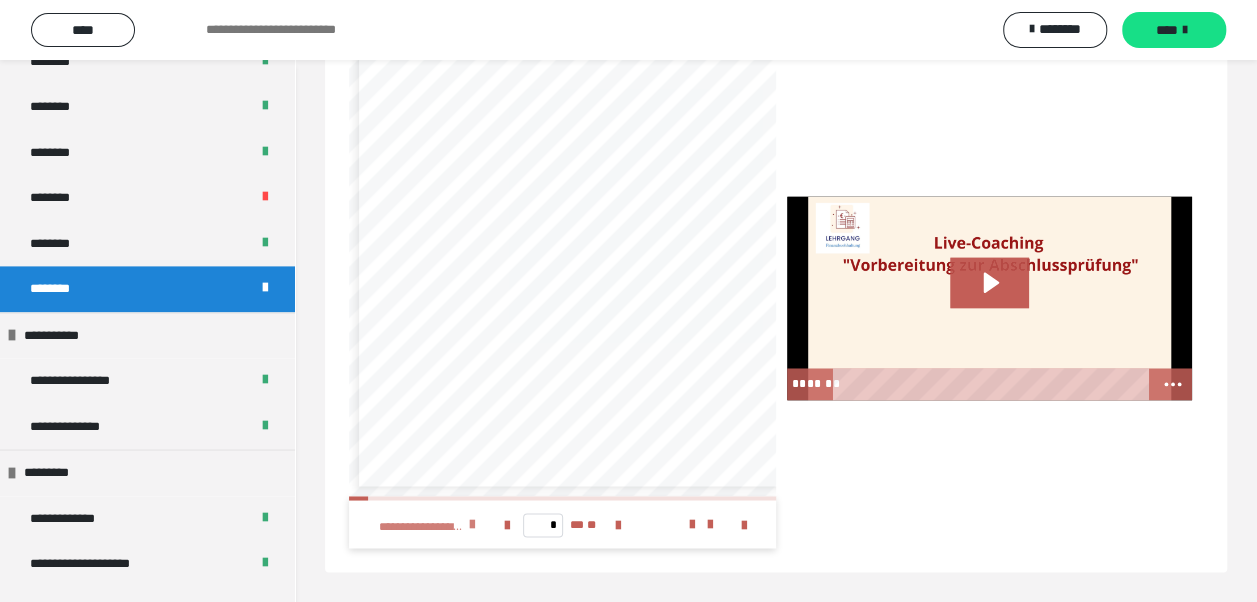 click at bounding box center (472, 524) 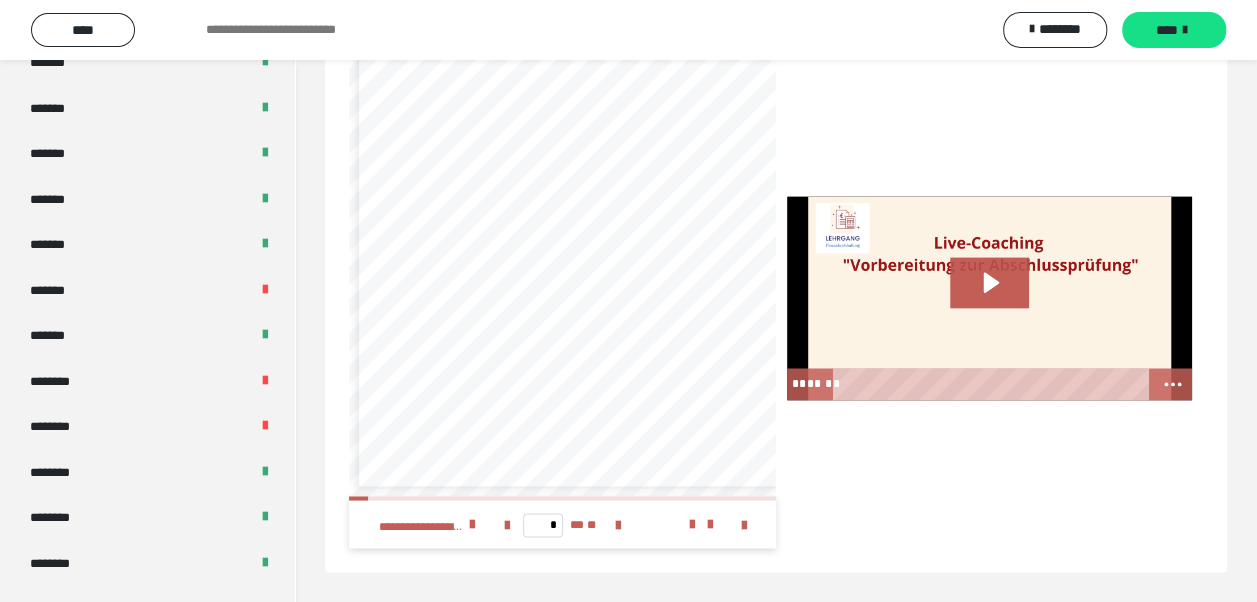 scroll, scrollTop: 759, scrollLeft: 0, axis: vertical 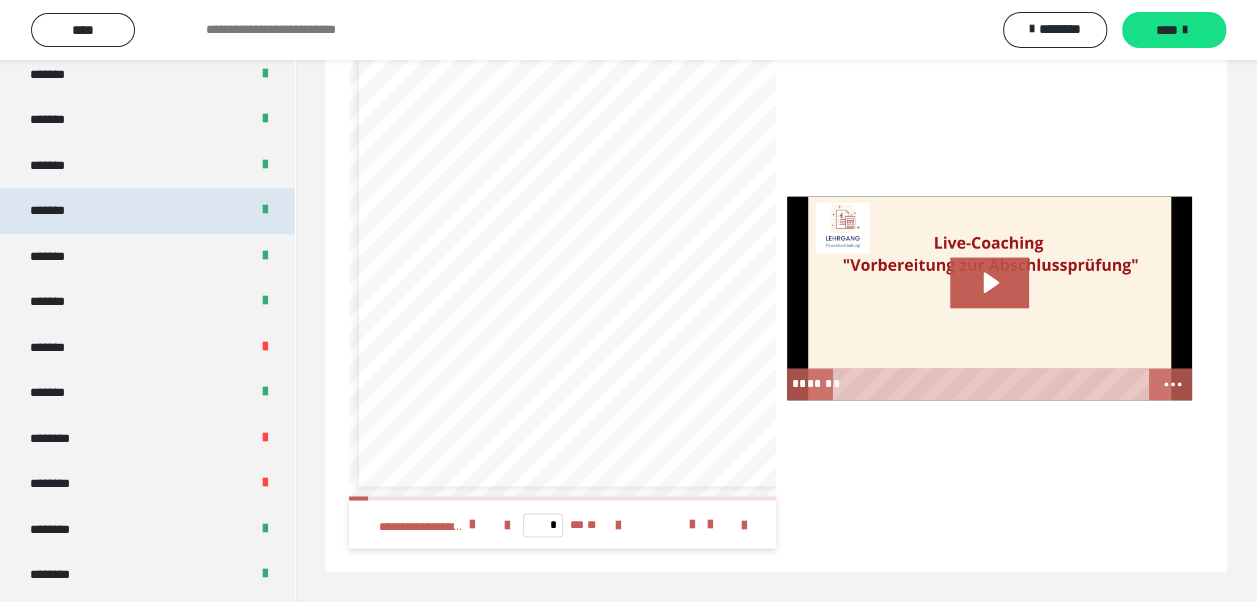 click on "*******" at bounding box center [147, 211] 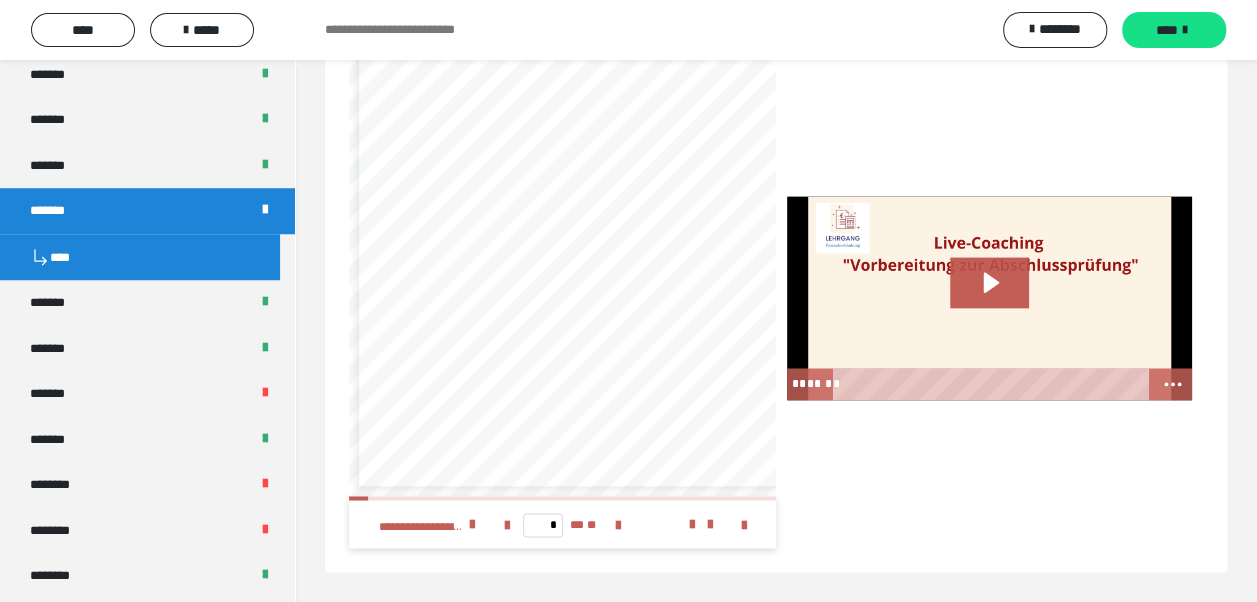 scroll, scrollTop: 2248, scrollLeft: 0, axis: vertical 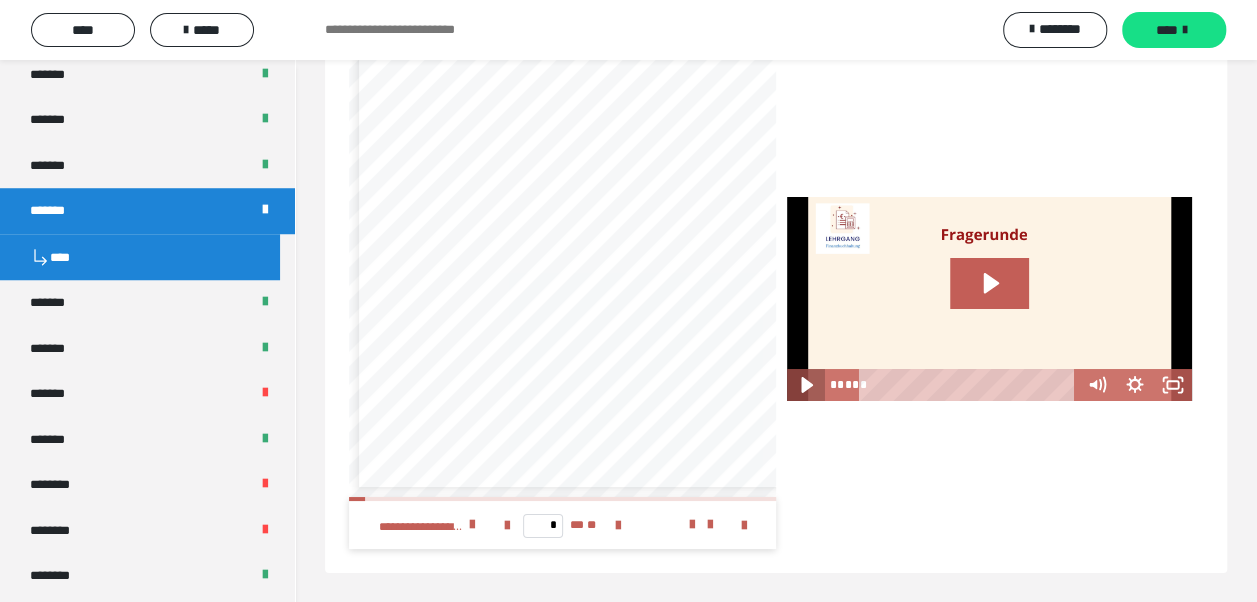 click 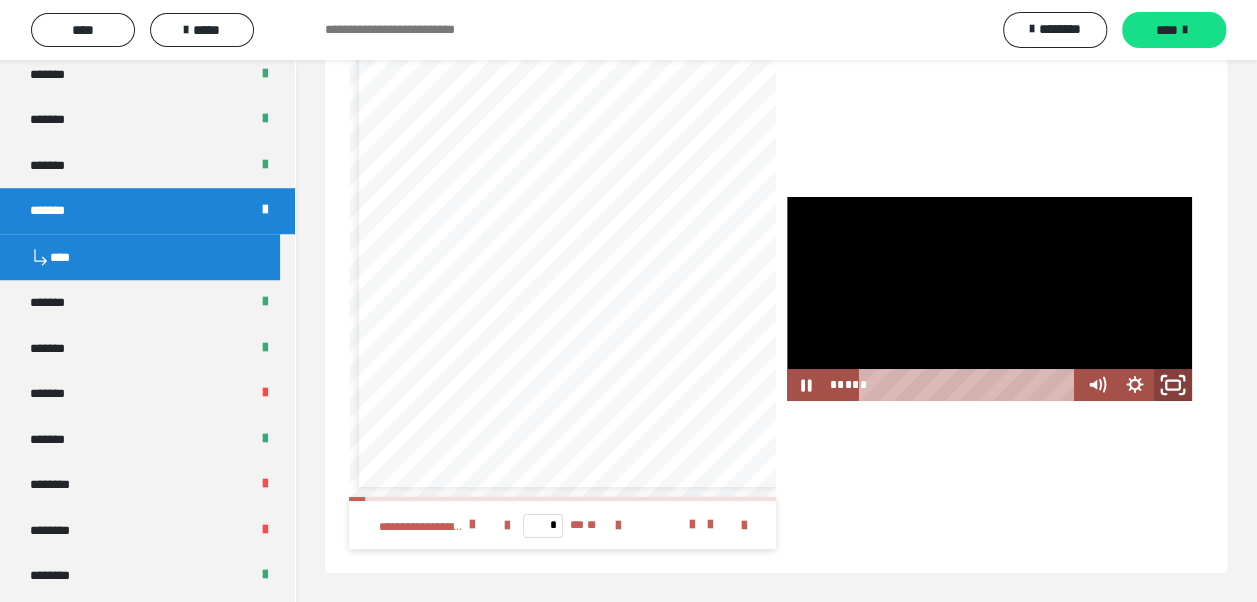 click 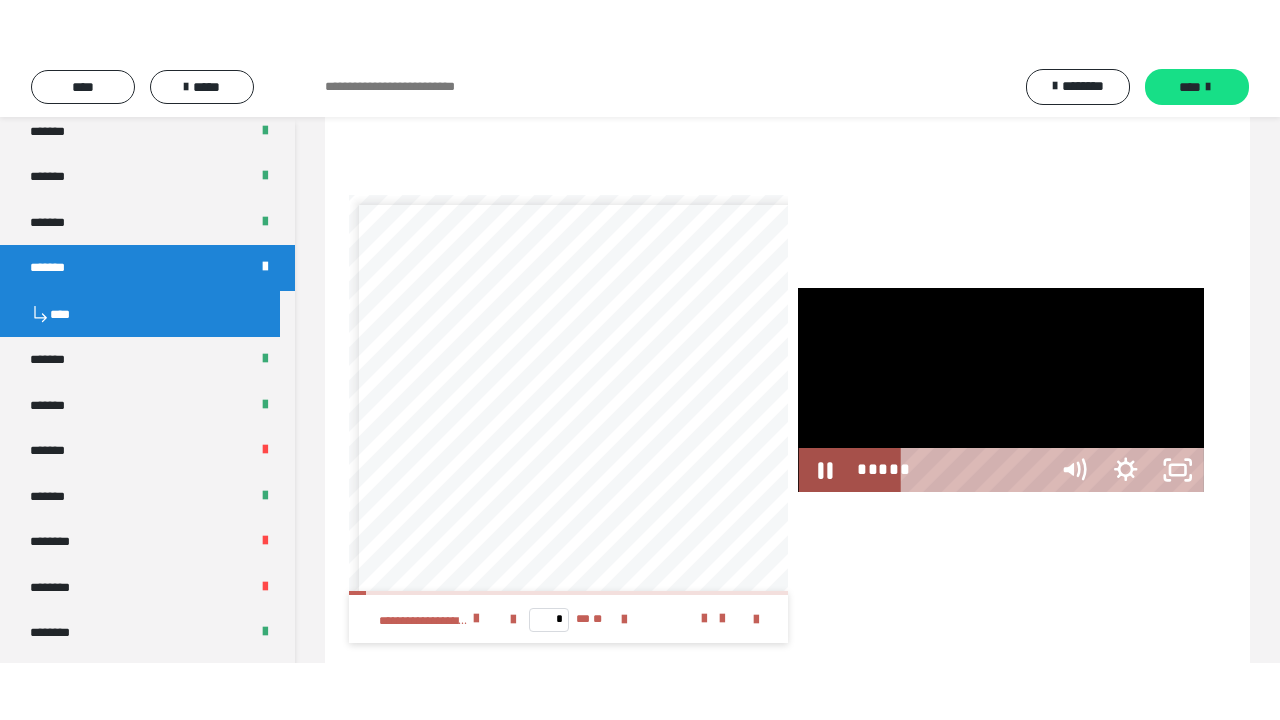 scroll, scrollTop: 3457, scrollLeft: 0, axis: vertical 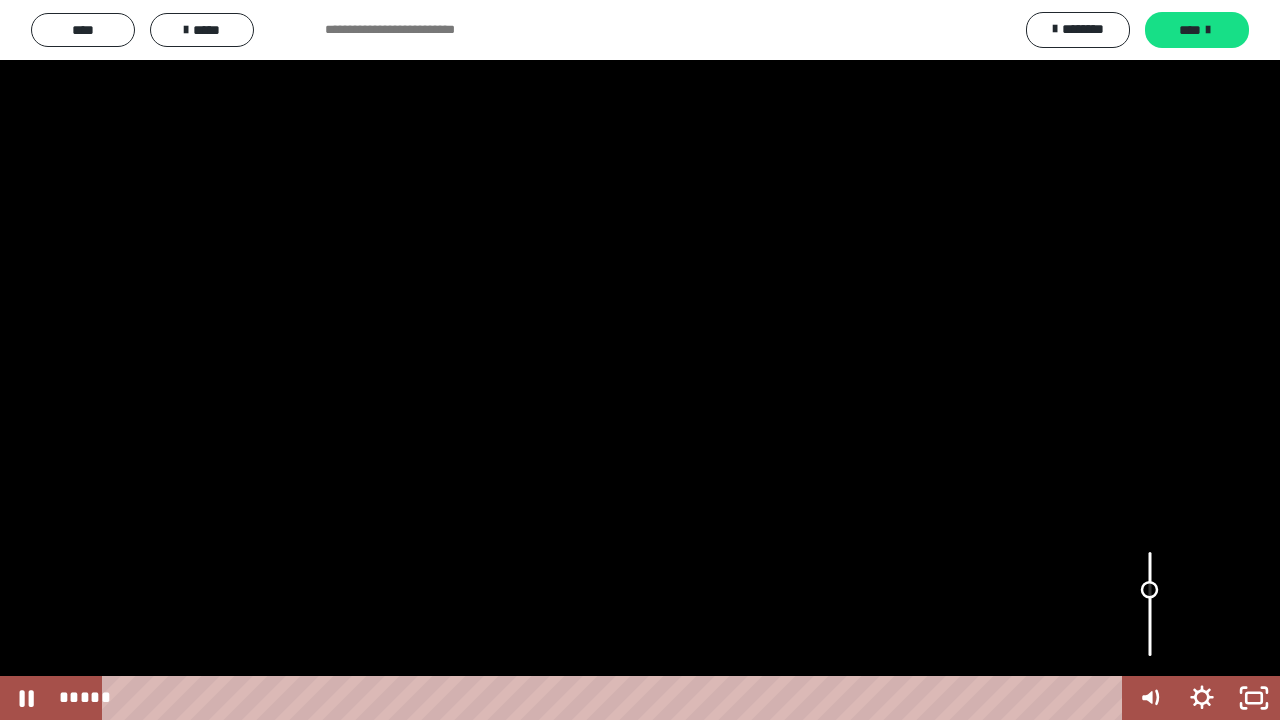 click at bounding box center [1150, 604] 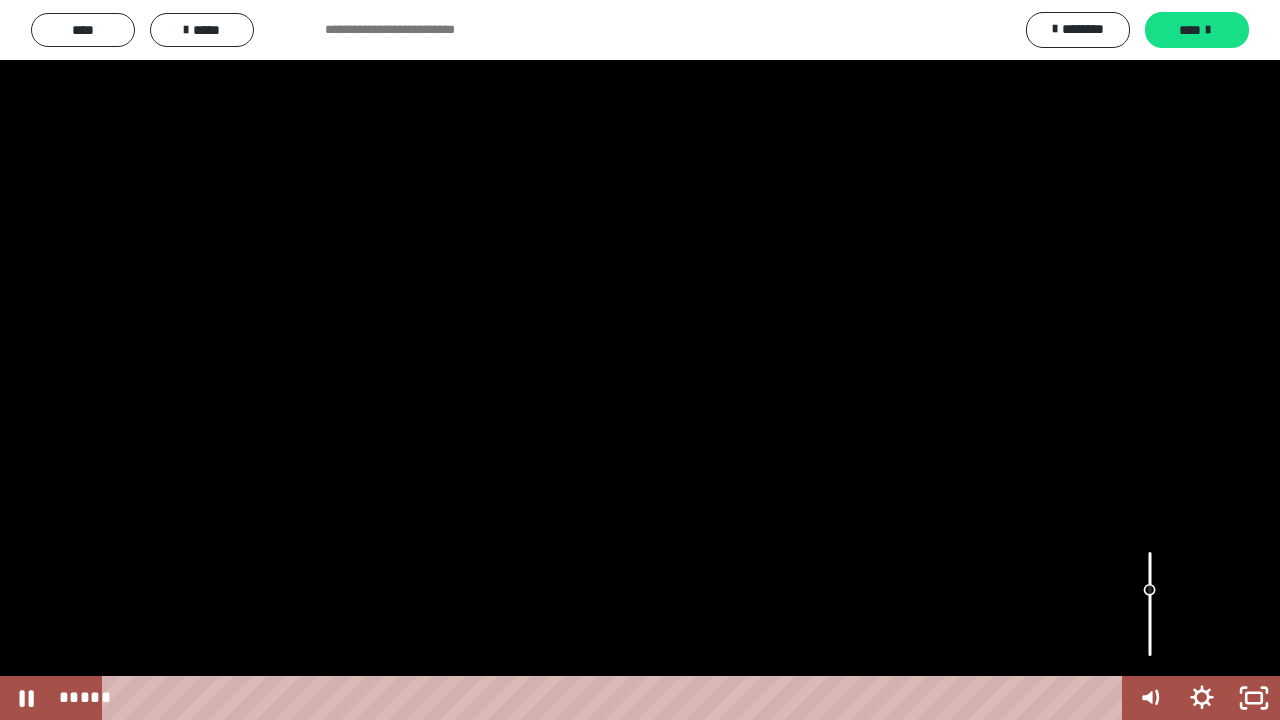 click at bounding box center [1150, 604] 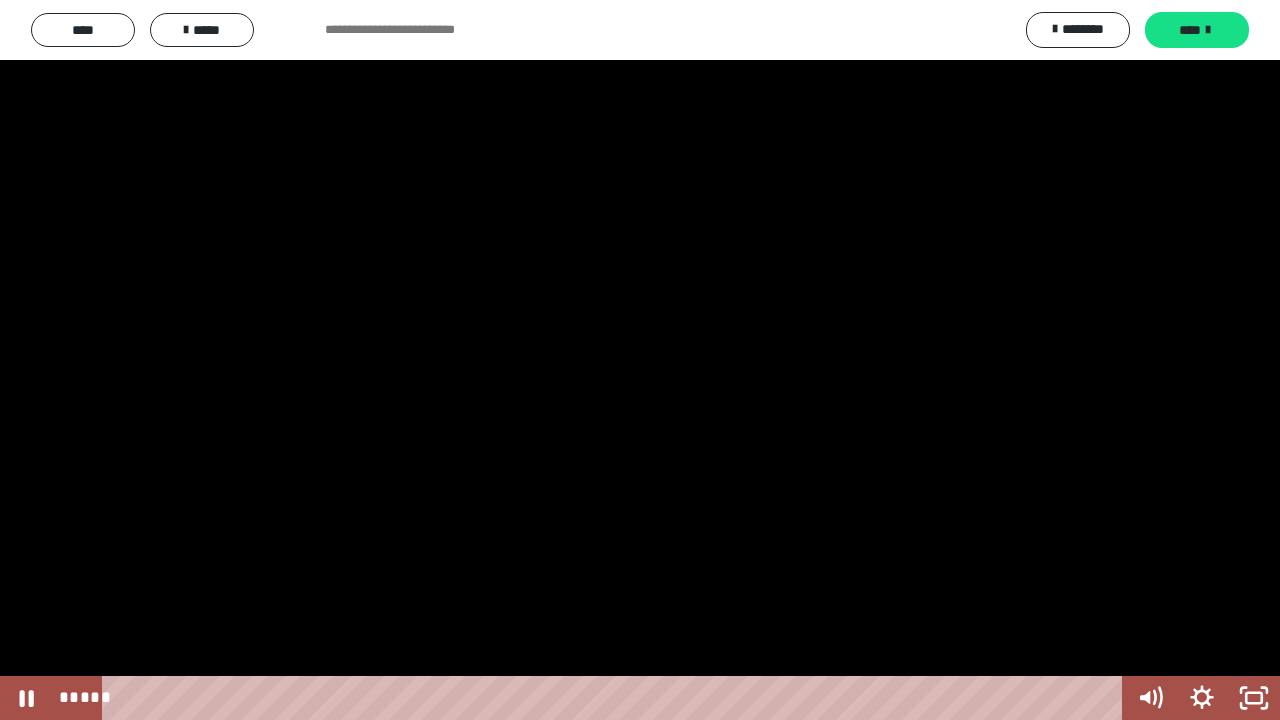 click at bounding box center [640, 360] 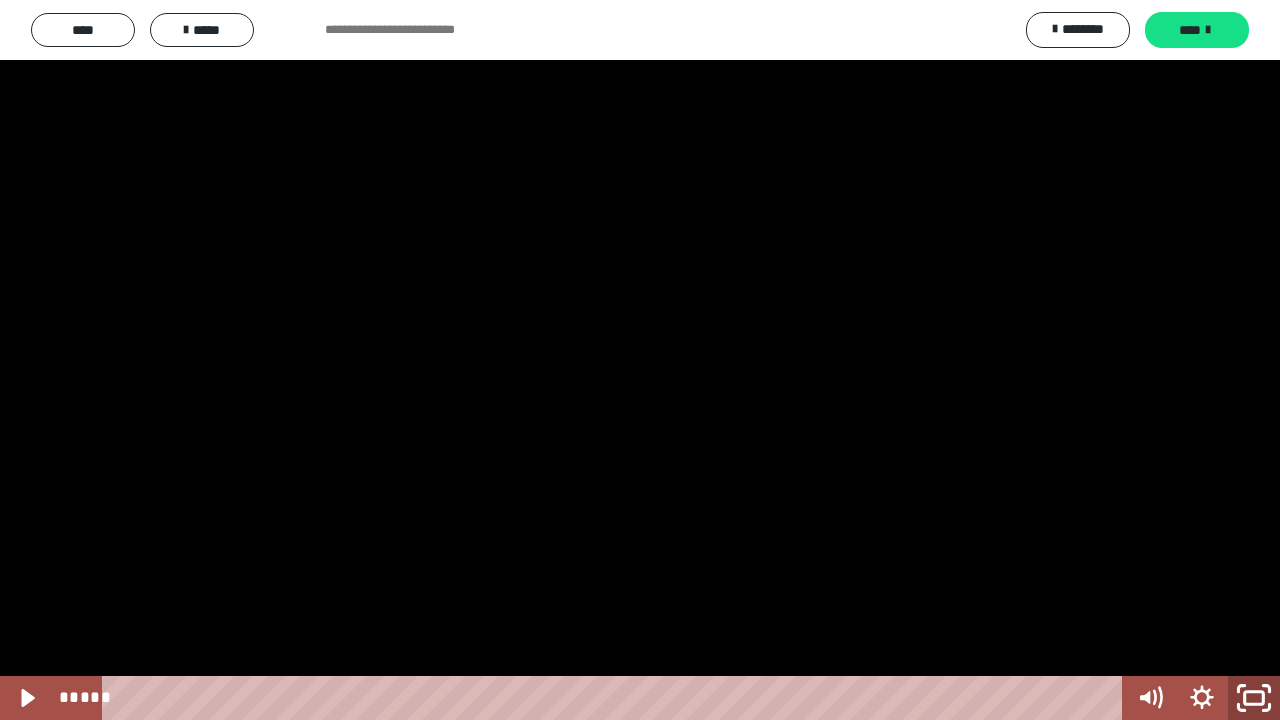 click 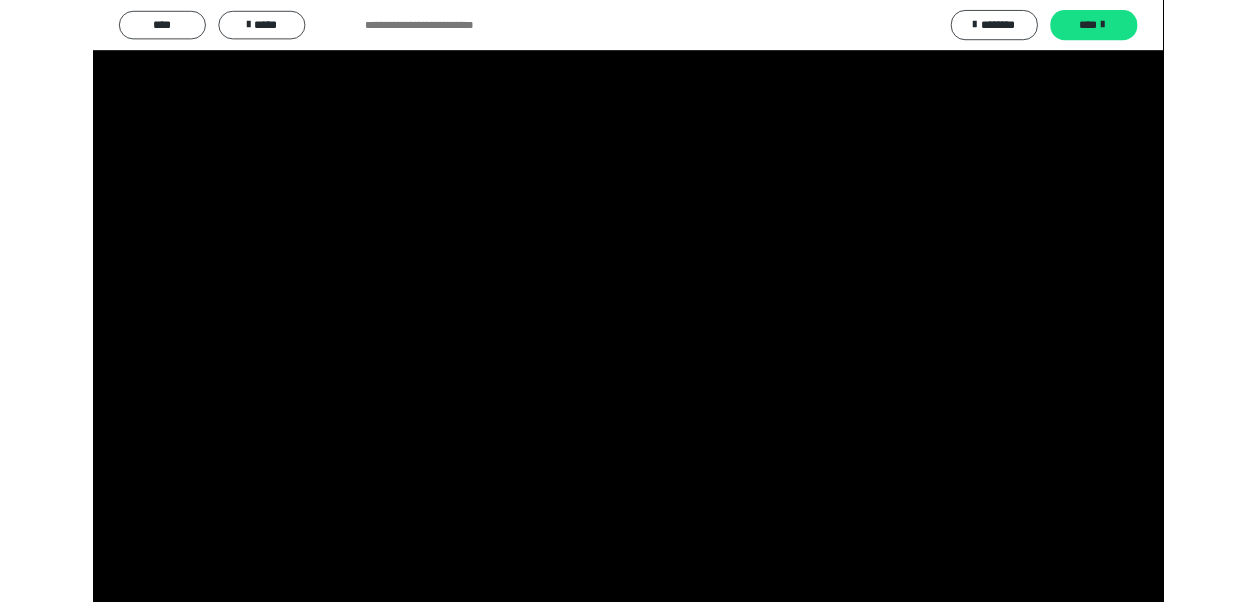 scroll, scrollTop: 3423, scrollLeft: 0, axis: vertical 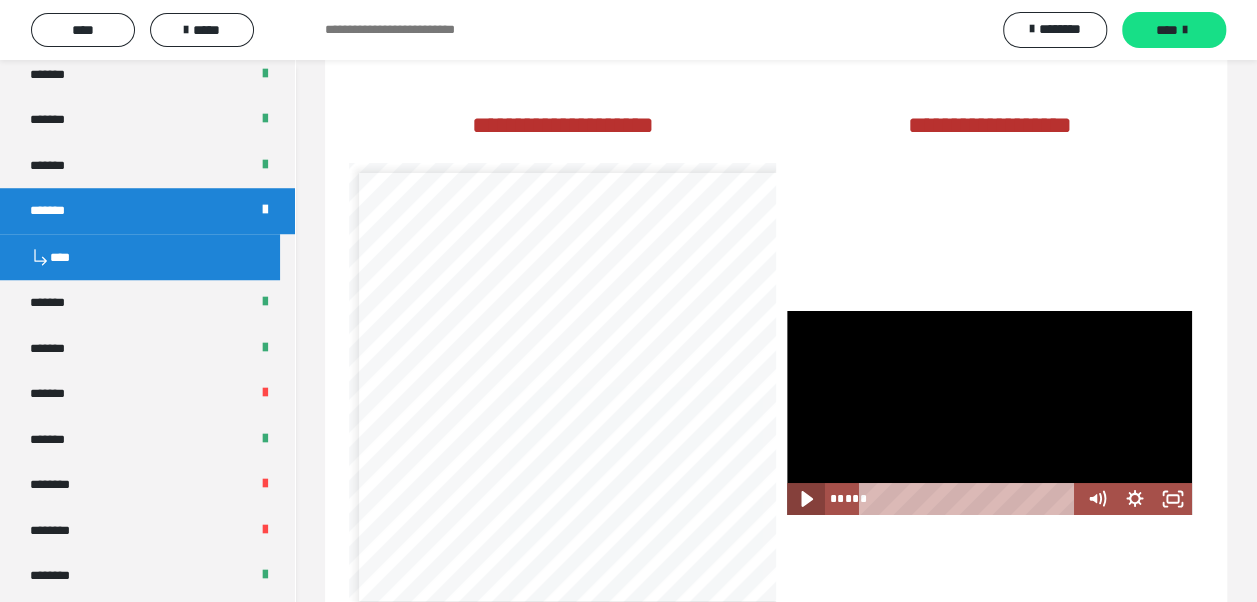 click 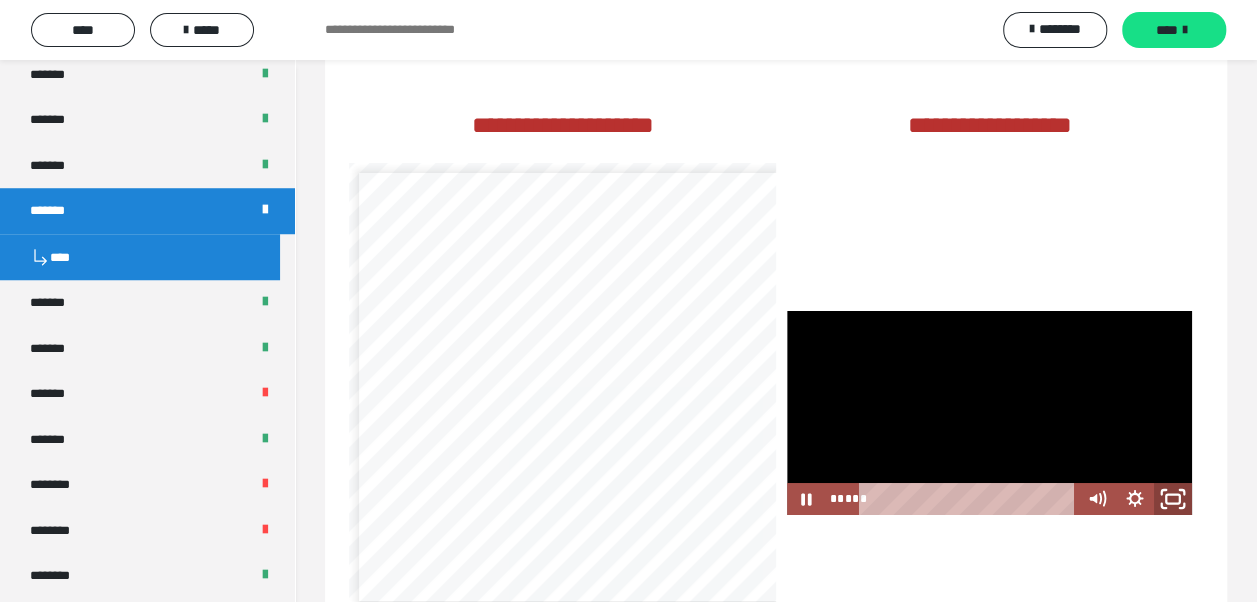 click 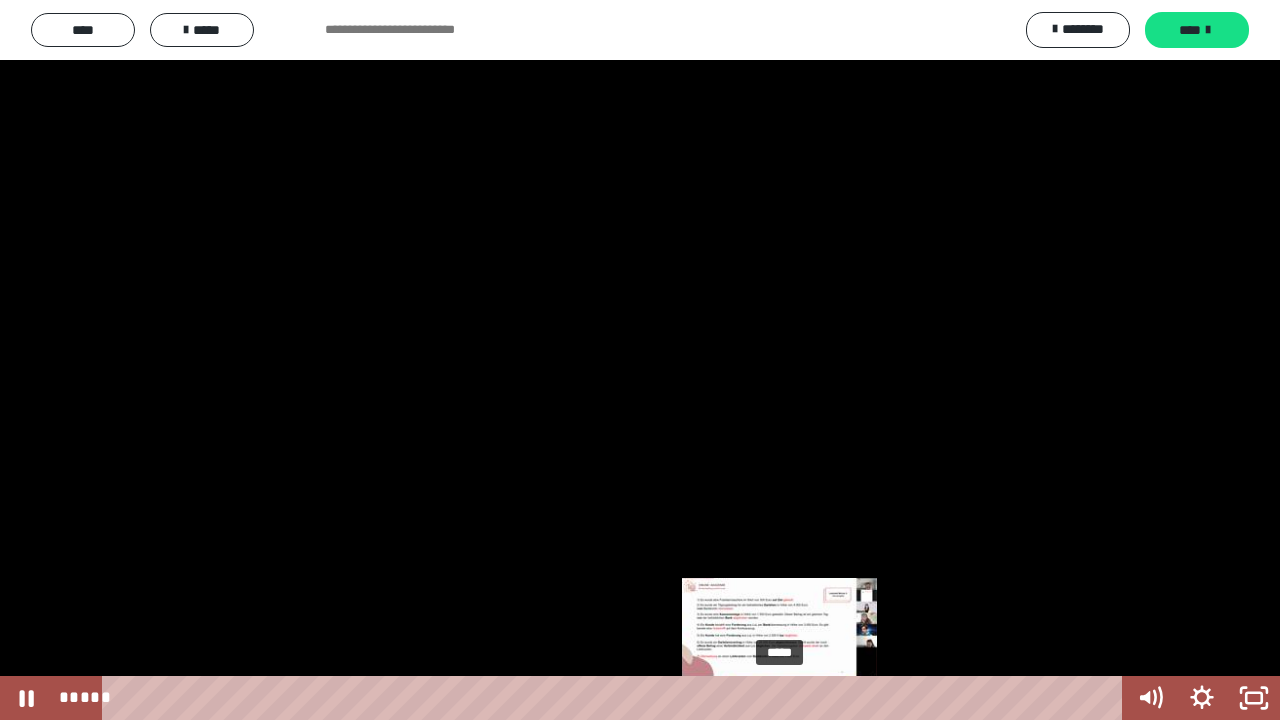 click on "*****" at bounding box center [616, 698] 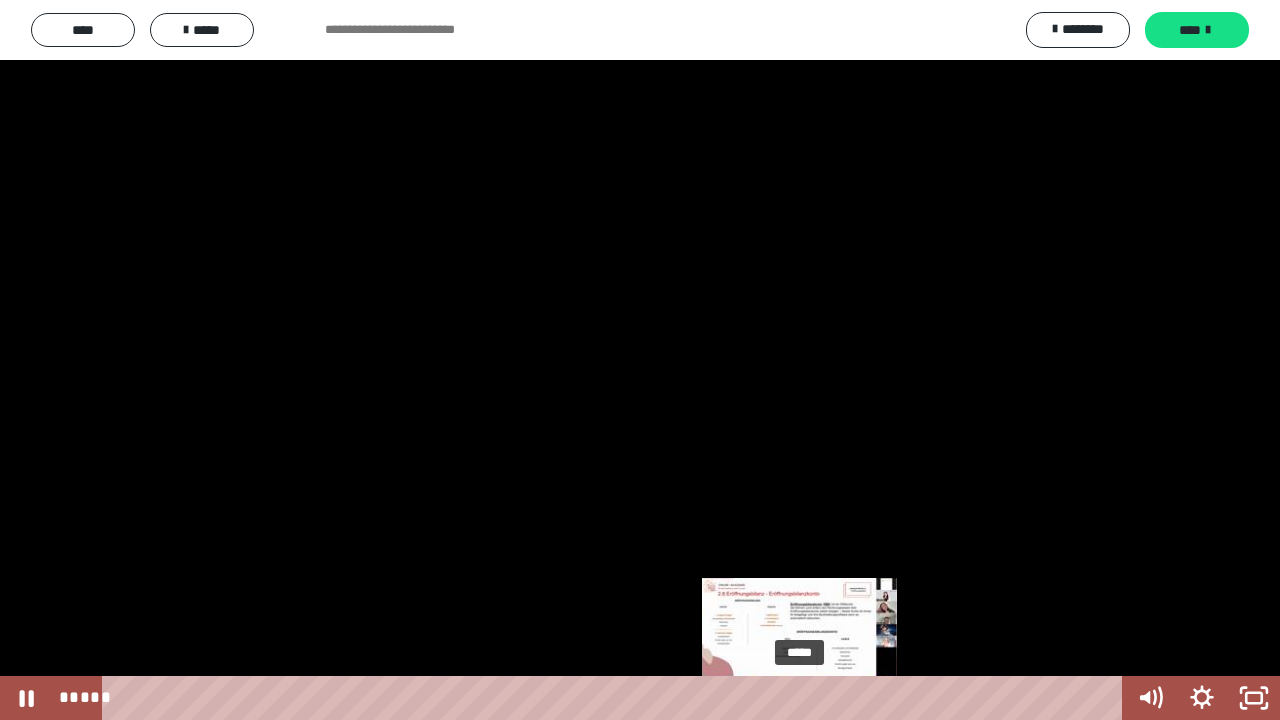 click on "*****" at bounding box center [616, 698] 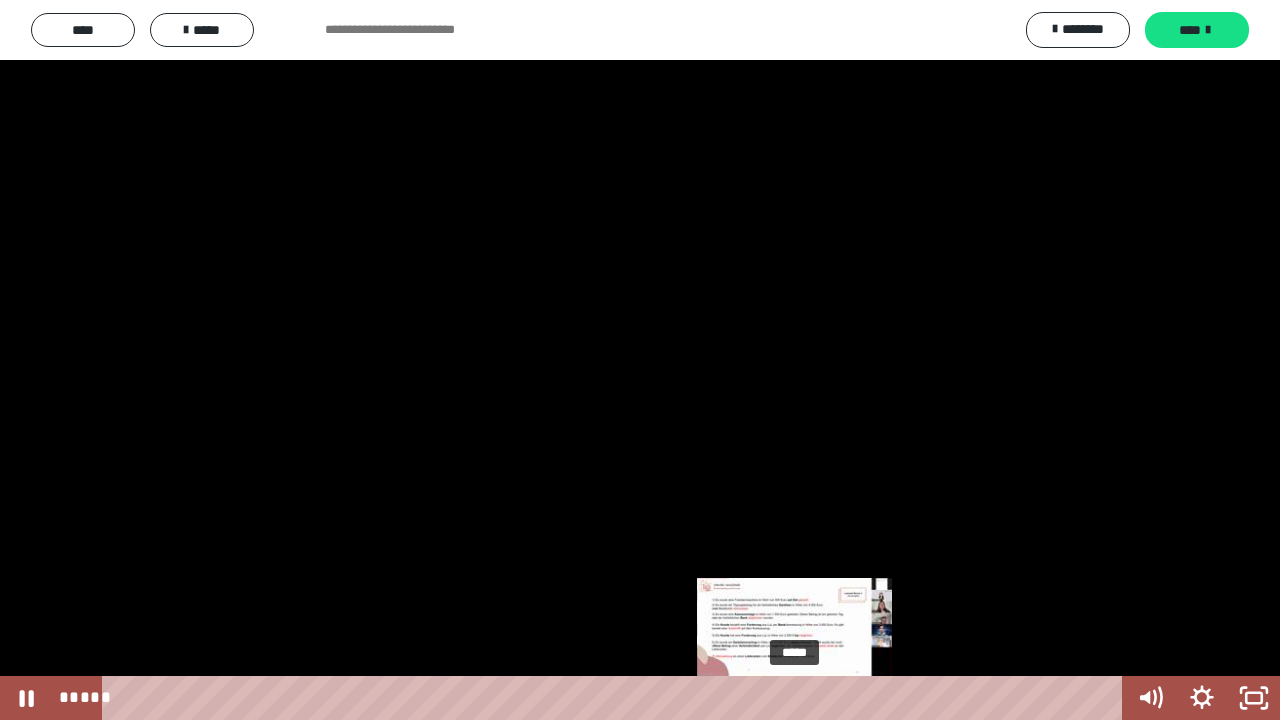 click on "*****" at bounding box center [616, 698] 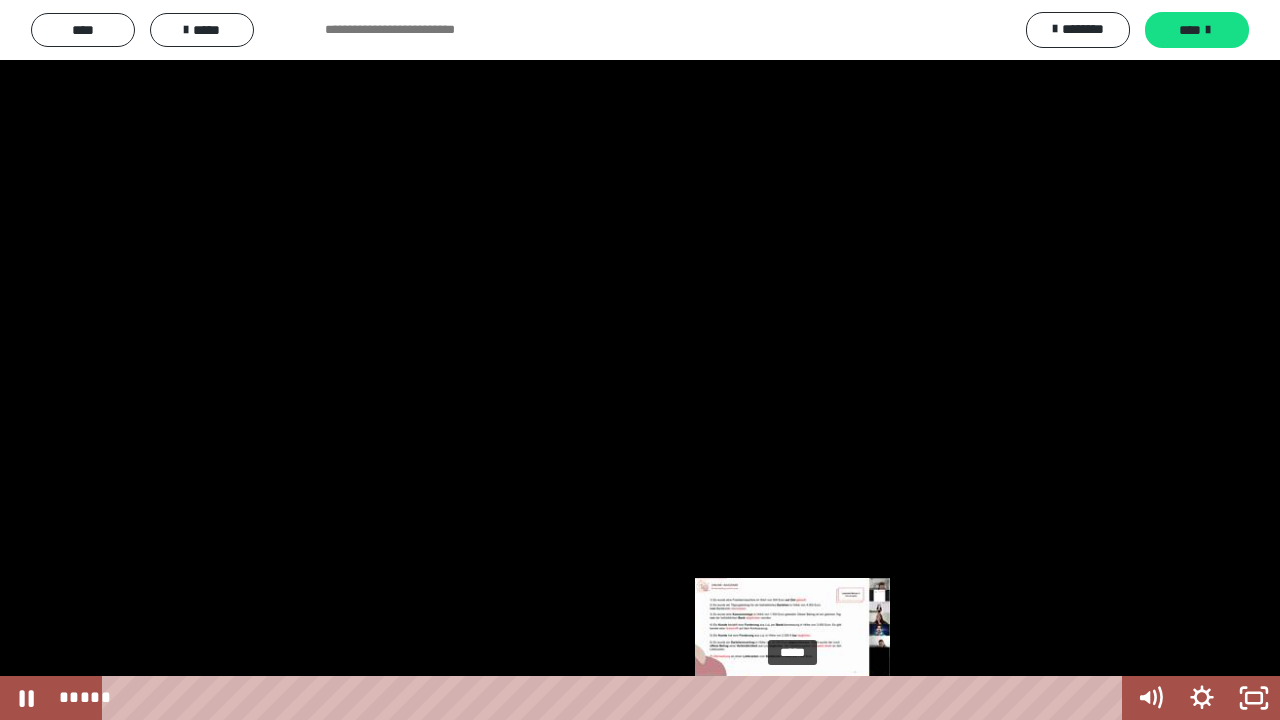 click at bounding box center [792, 698] 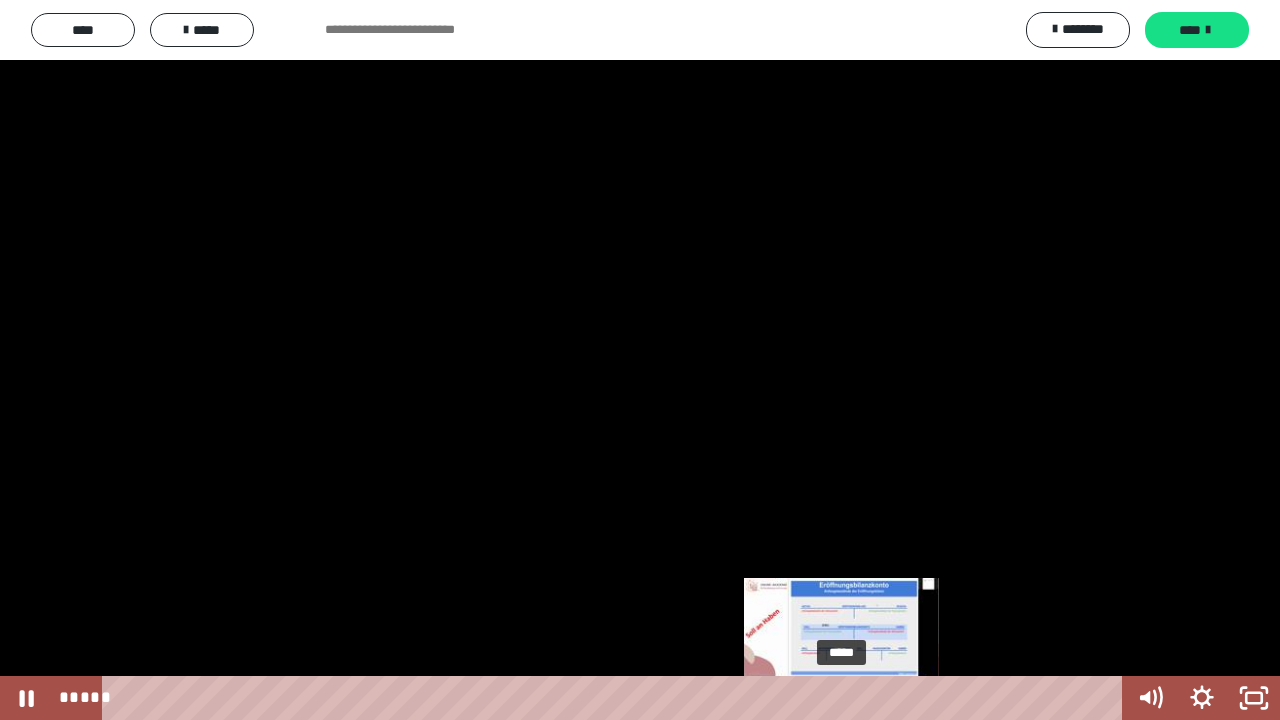 click on "*****" at bounding box center [616, 698] 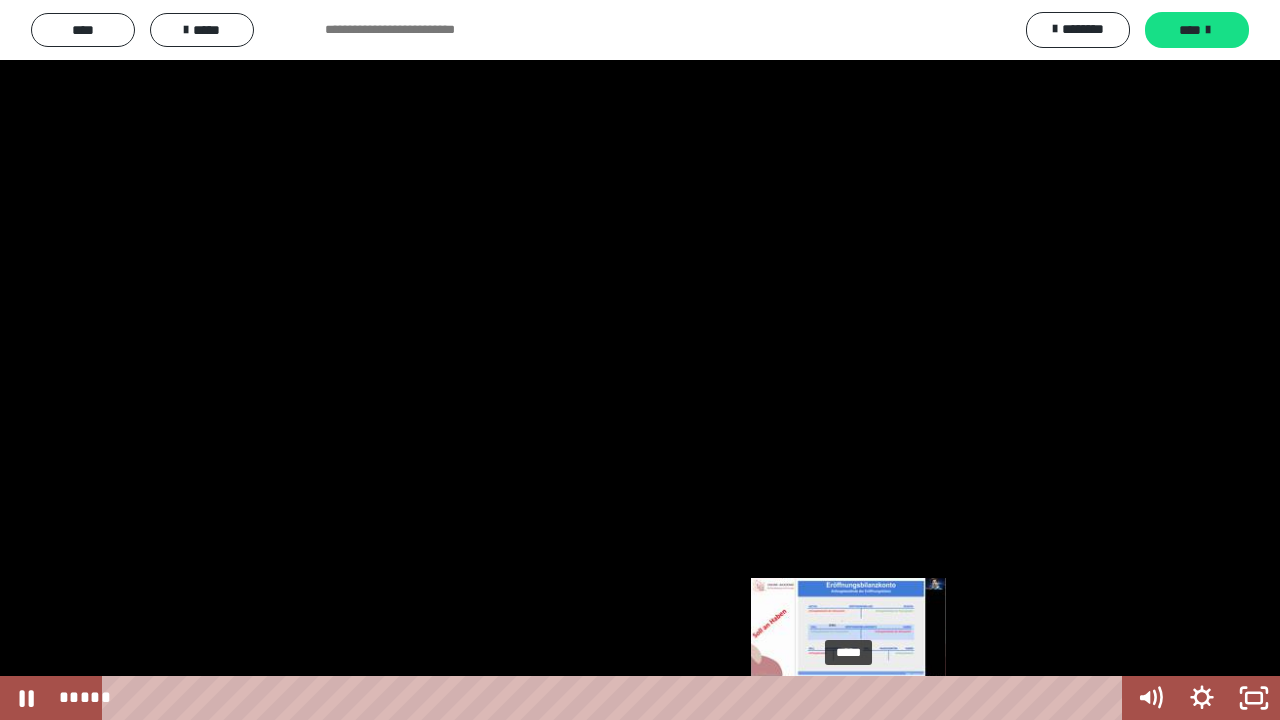 click on "*****" at bounding box center [616, 698] 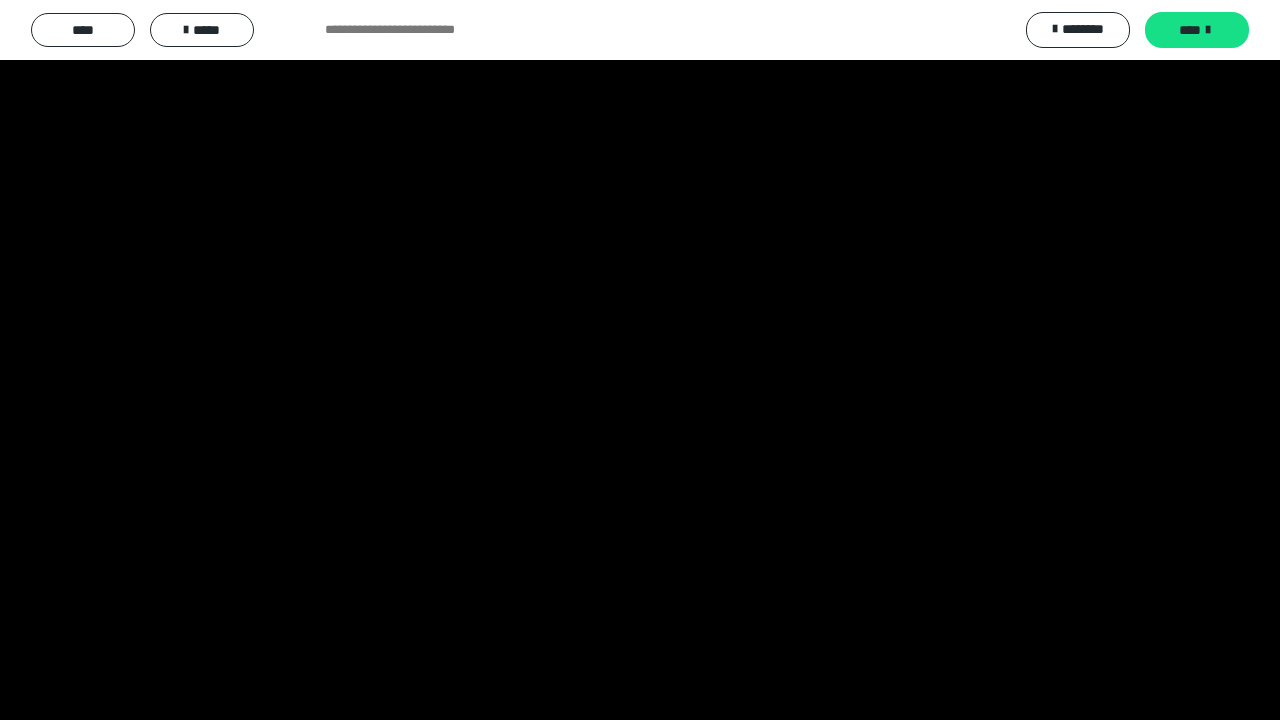 click at bounding box center (640, 360) 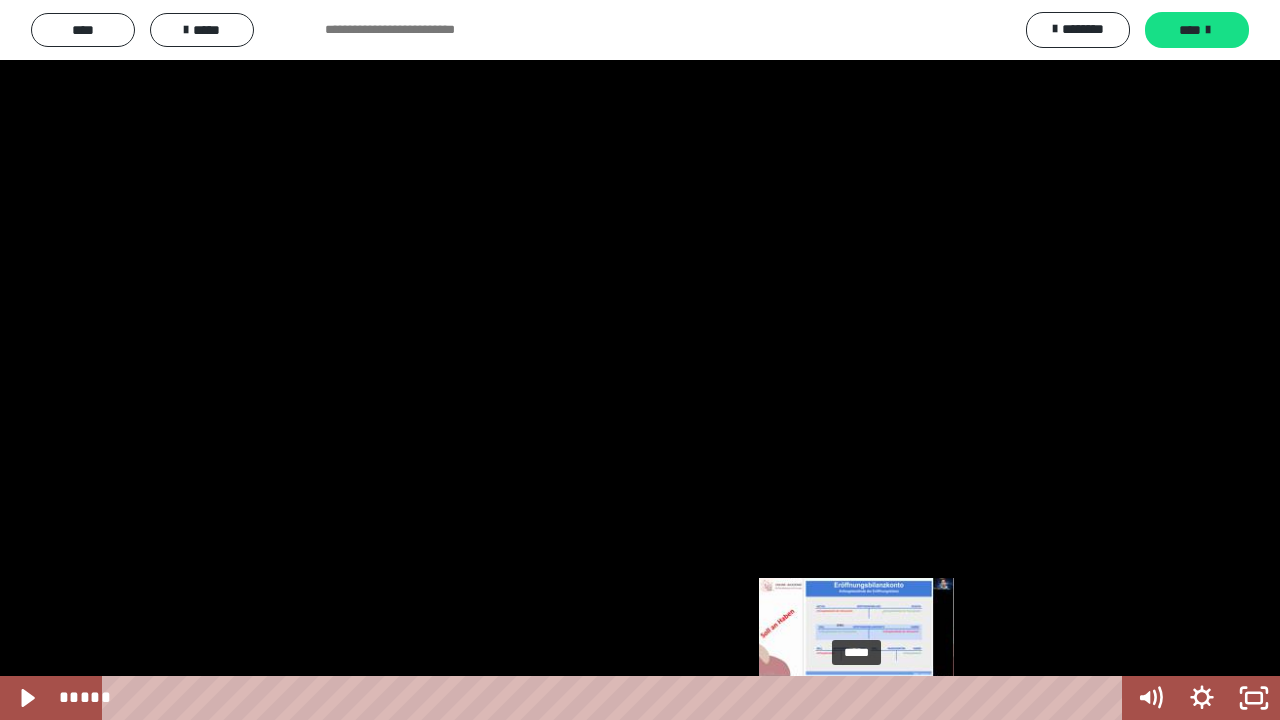 click at bounding box center (856, 698) 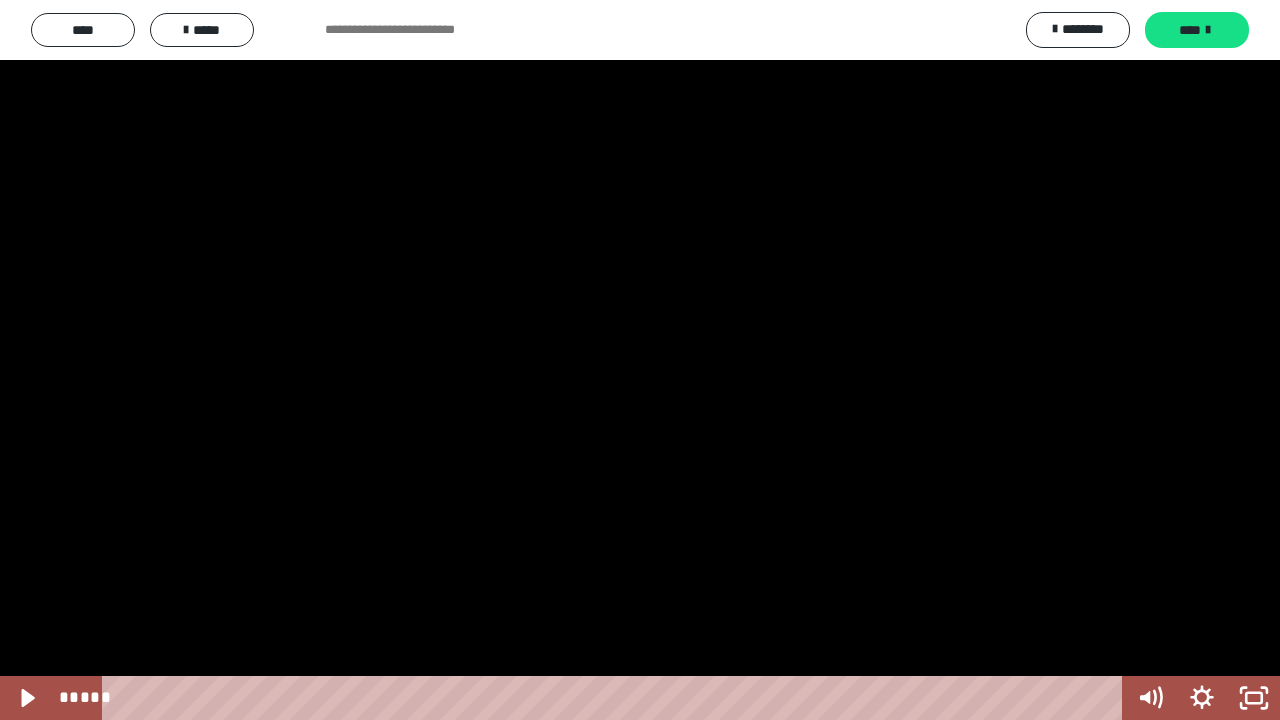 click at bounding box center (640, 360) 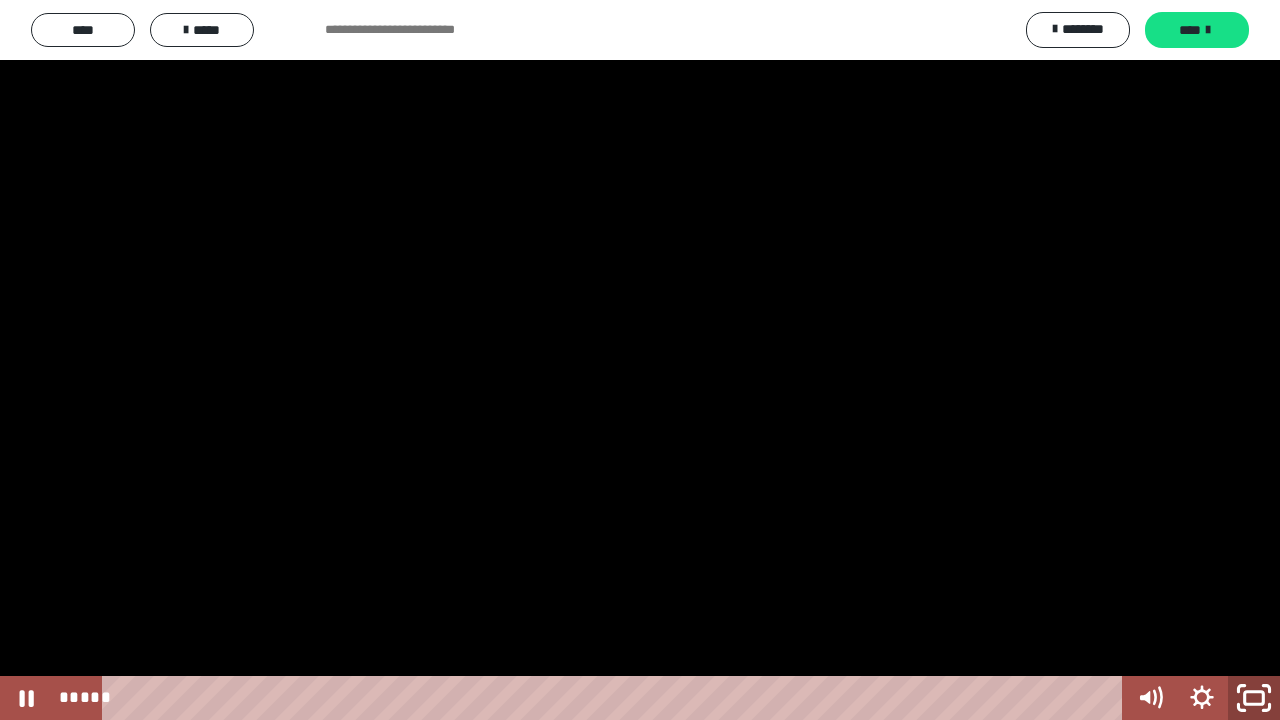 click 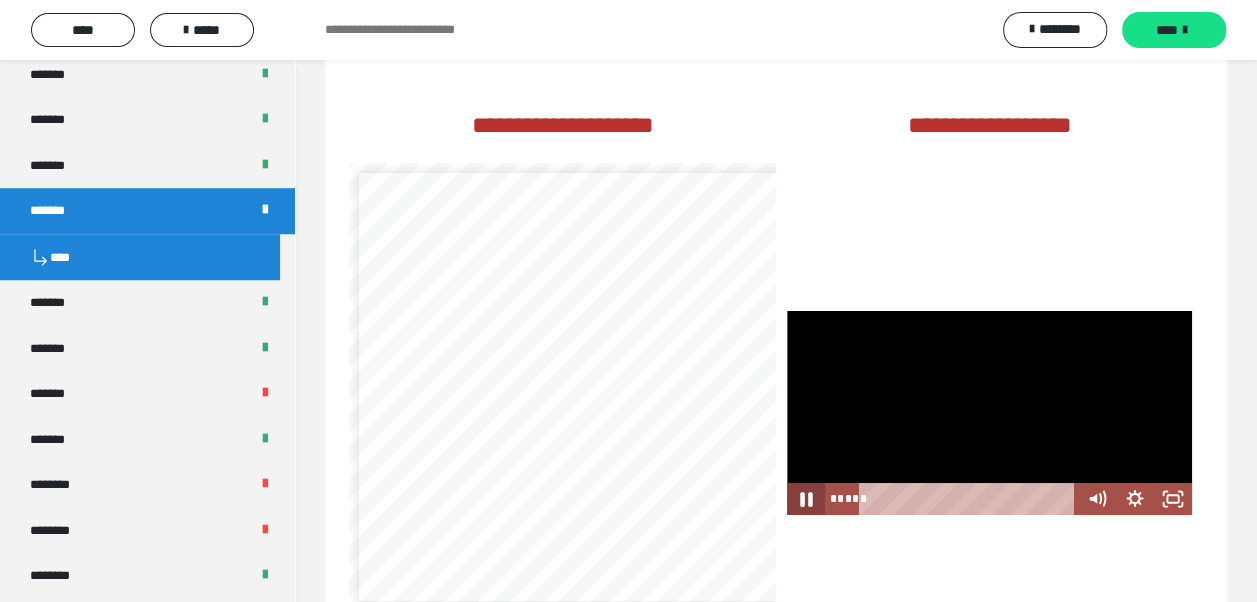 click 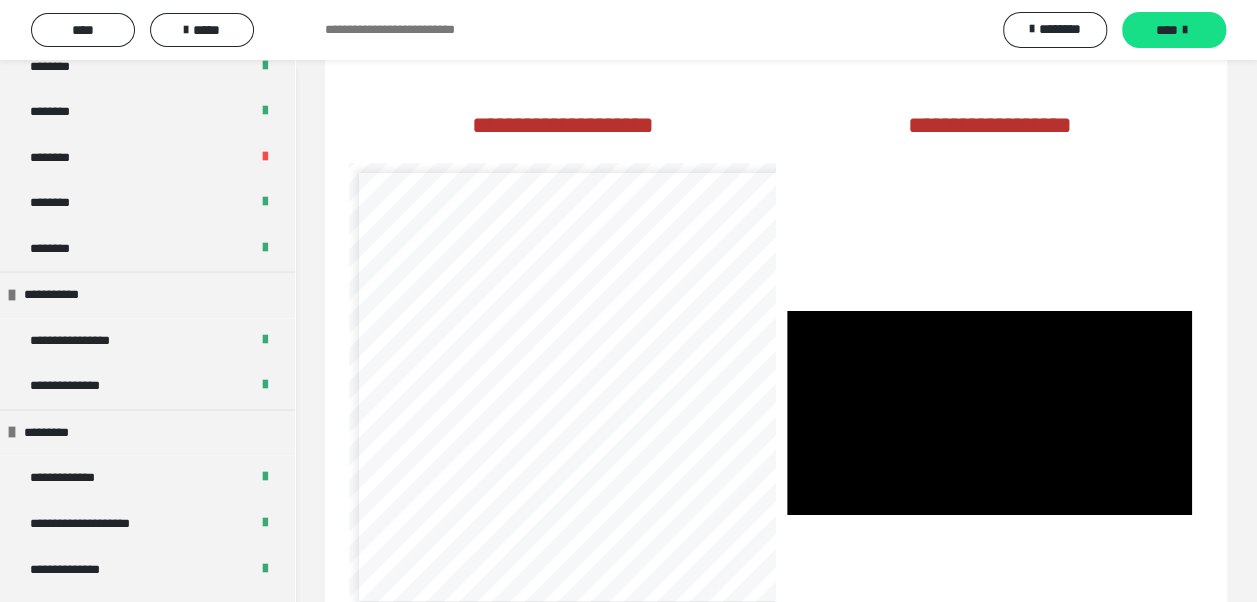scroll, scrollTop: 1376, scrollLeft: 0, axis: vertical 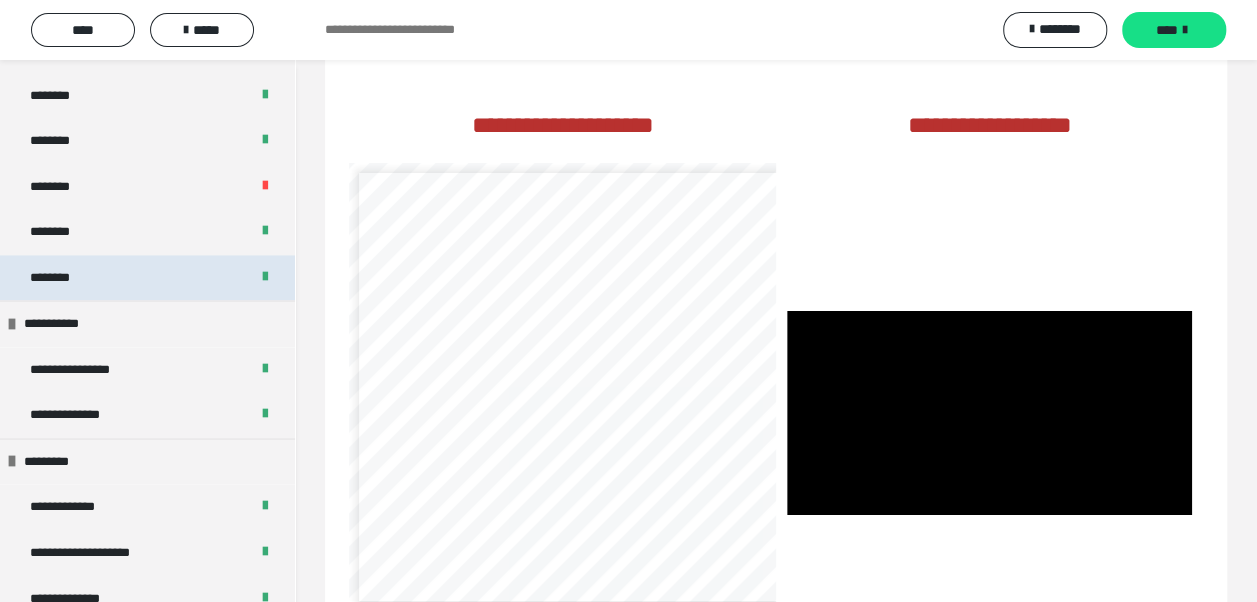 click on "********" at bounding box center [147, 278] 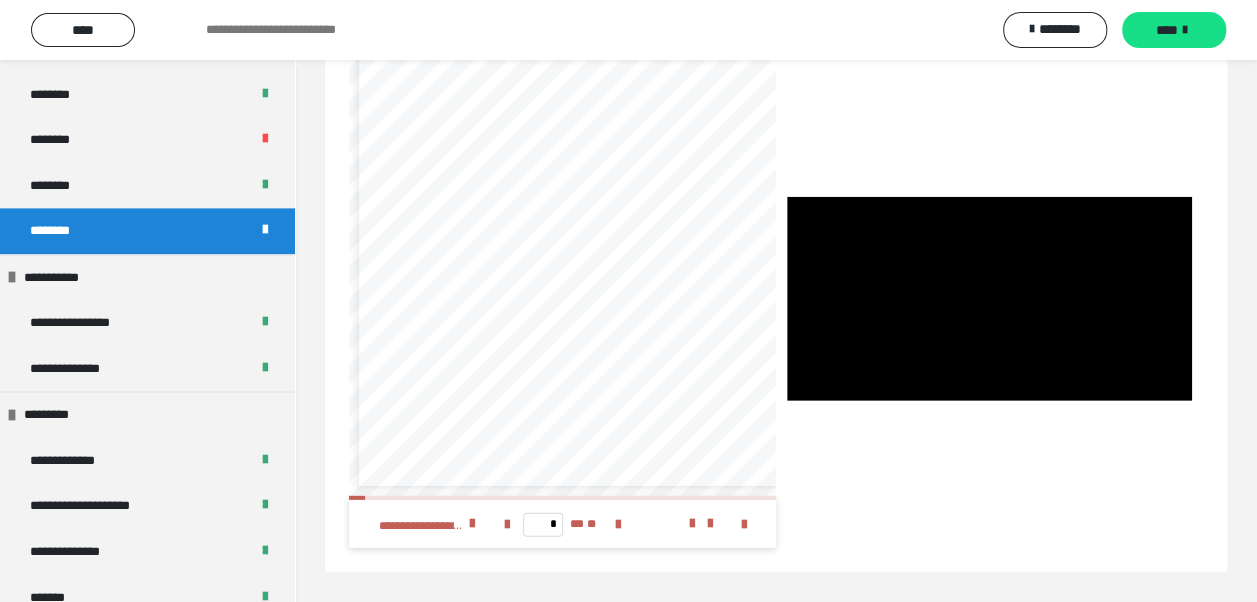 scroll, scrollTop: 2611, scrollLeft: 0, axis: vertical 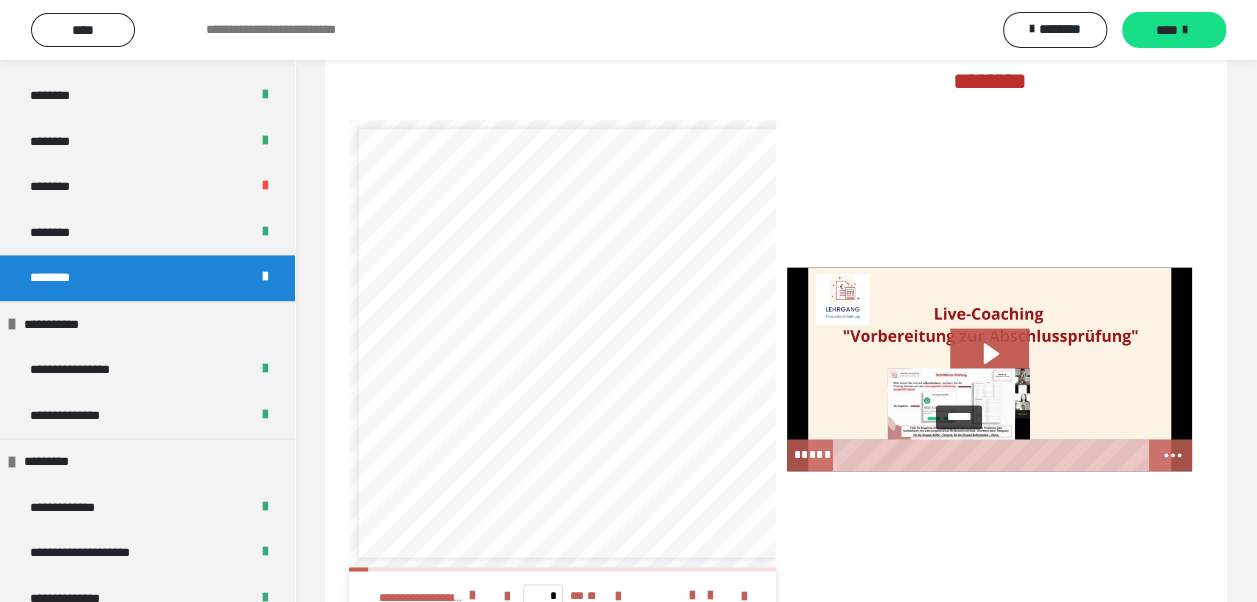 click on "*****" at bounding box center (993, 455) 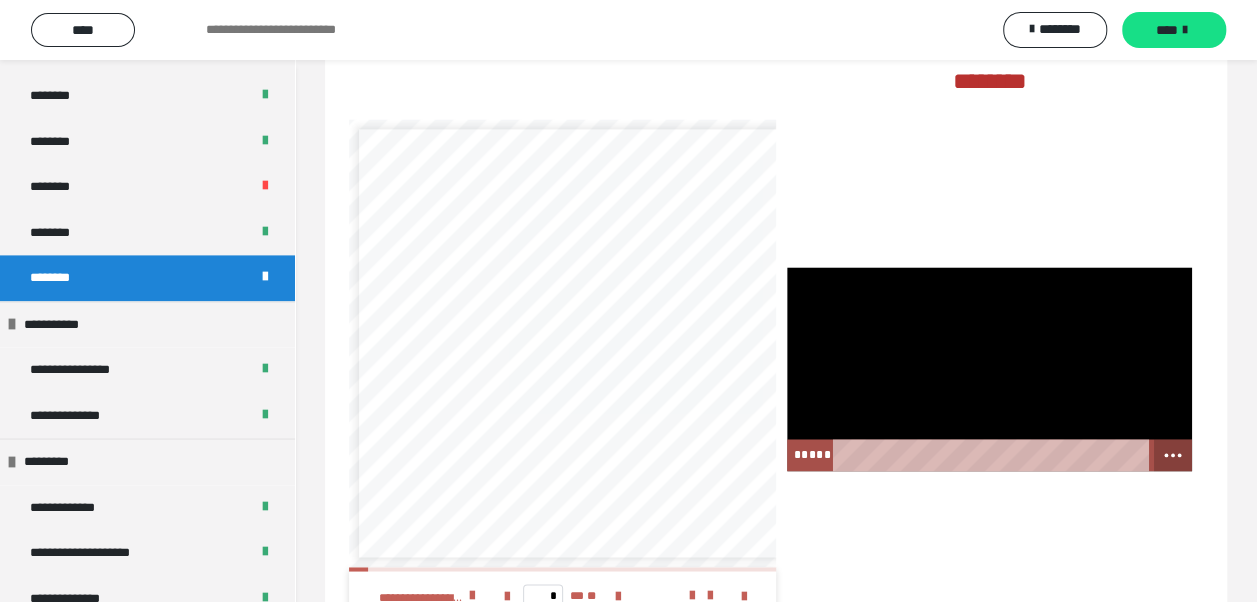 click 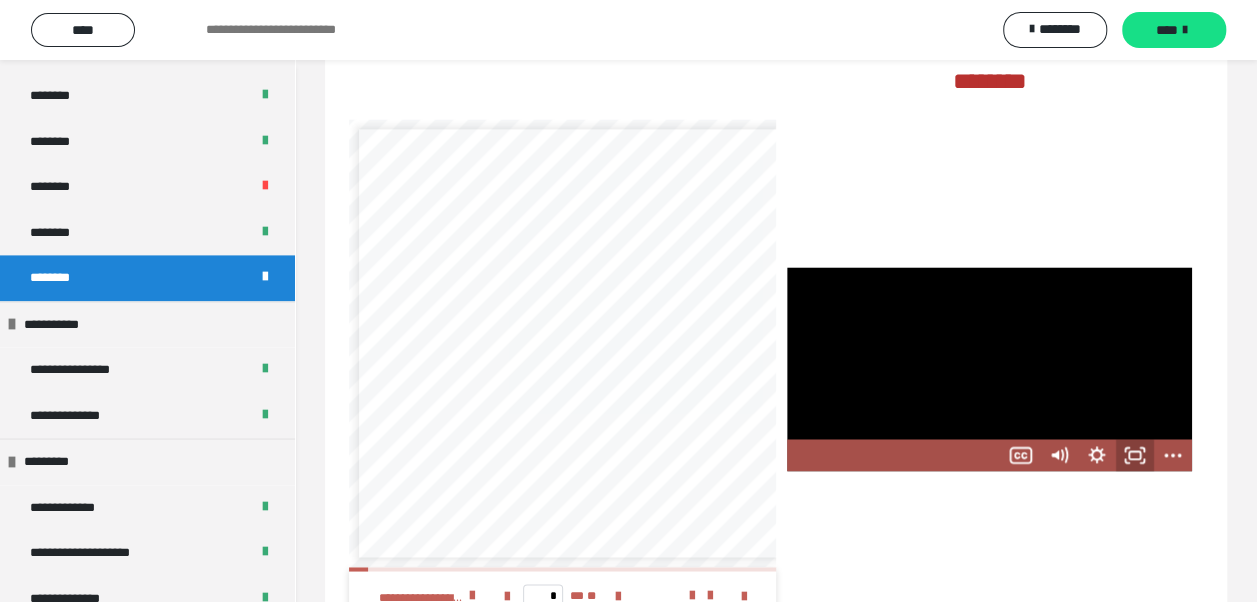 click 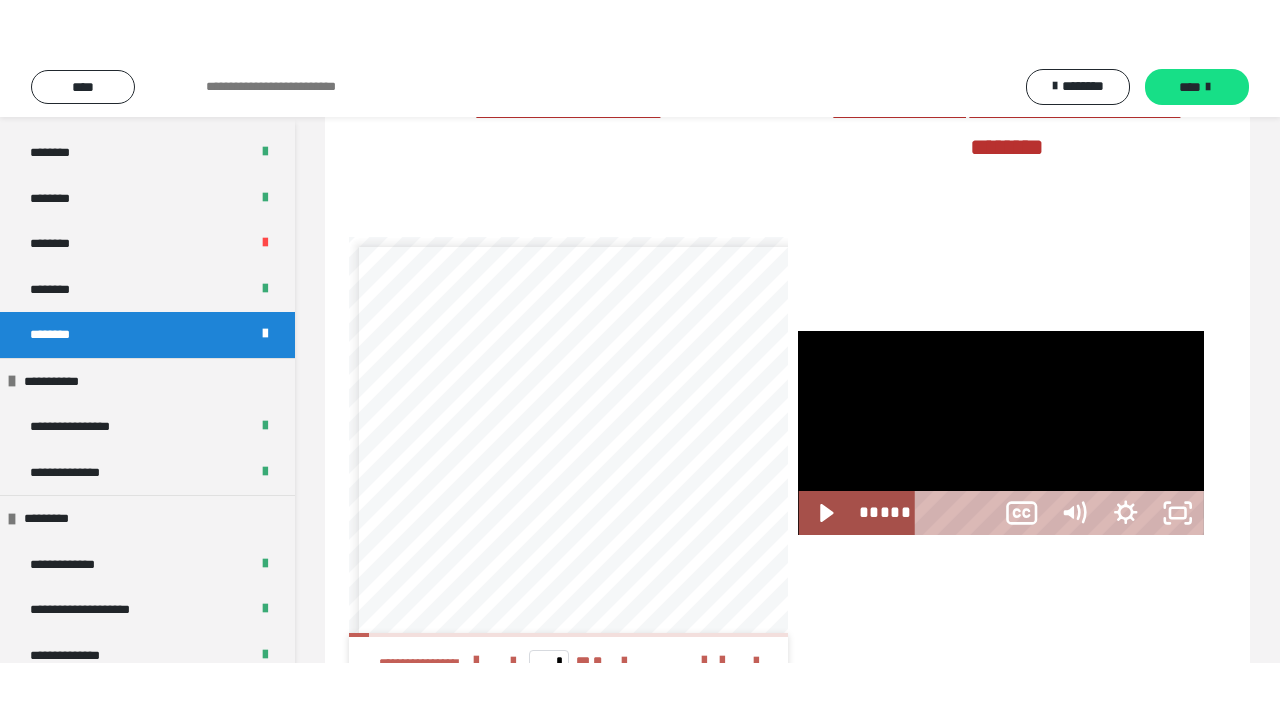 scroll, scrollTop: 1327, scrollLeft: 0, axis: vertical 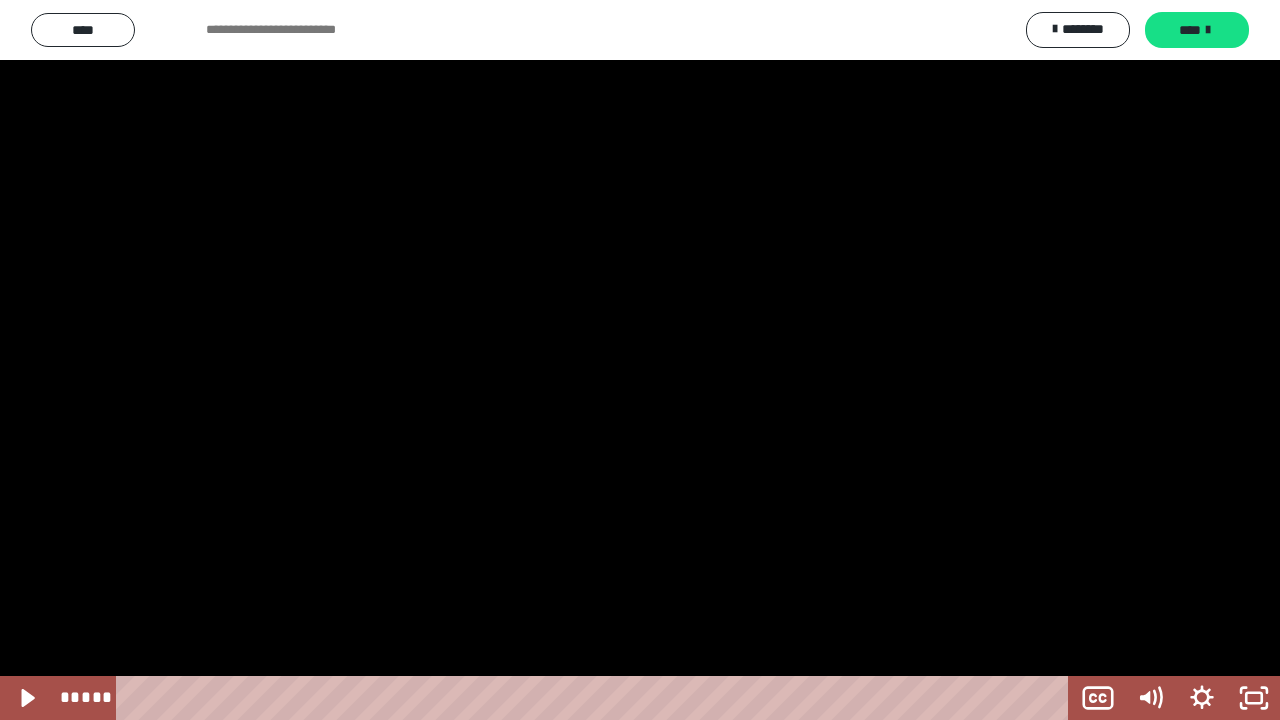 click at bounding box center (640, 360) 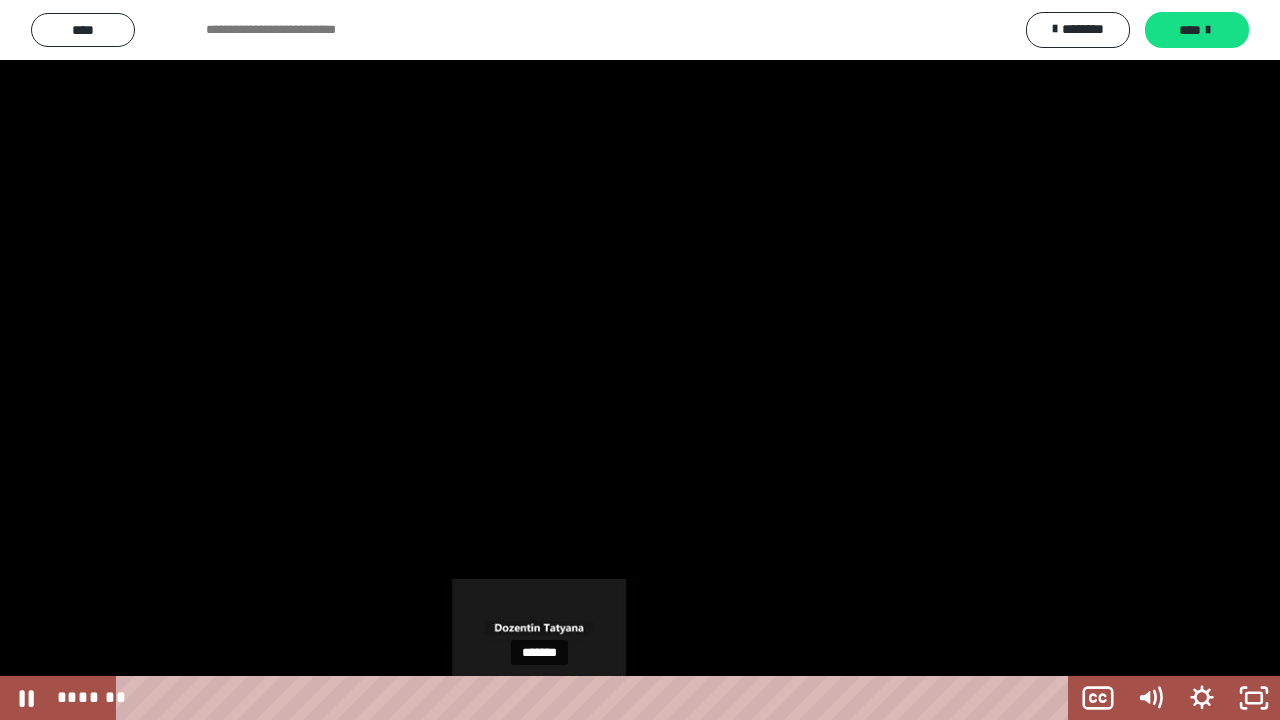 click on "*******" at bounding box center (596, 698) 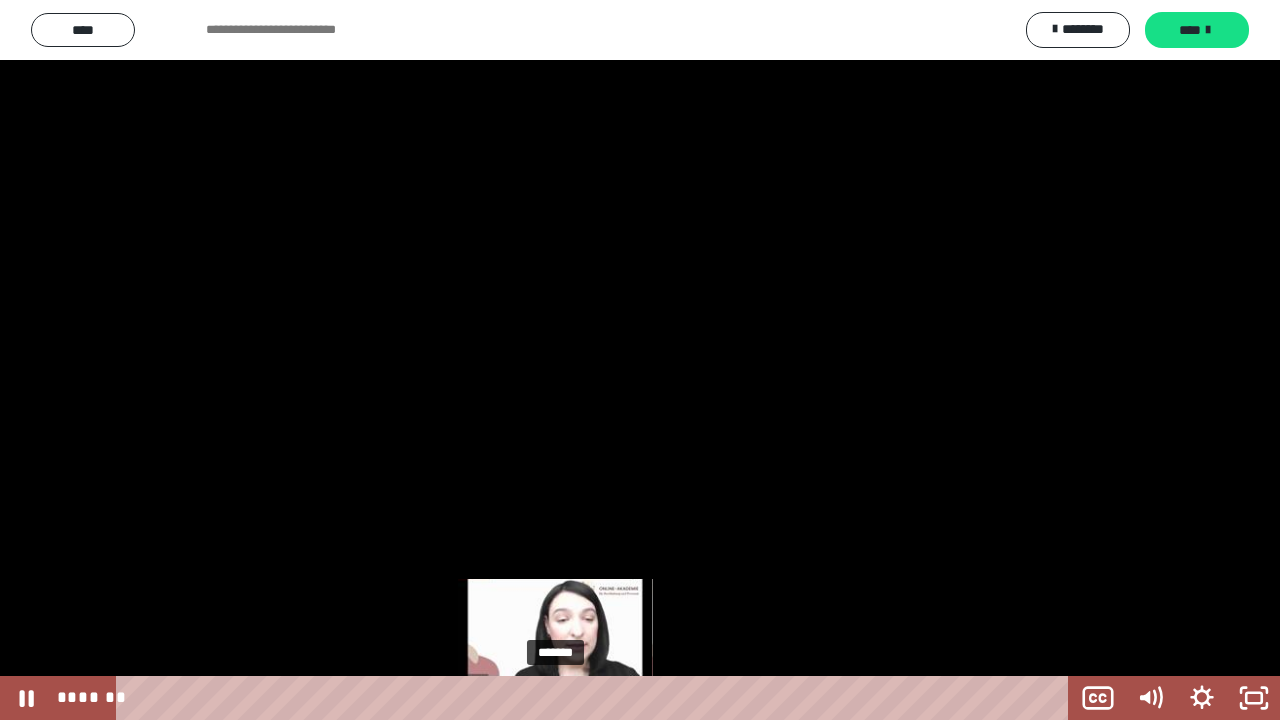 click on "*******" at bounding box center [596, 698] 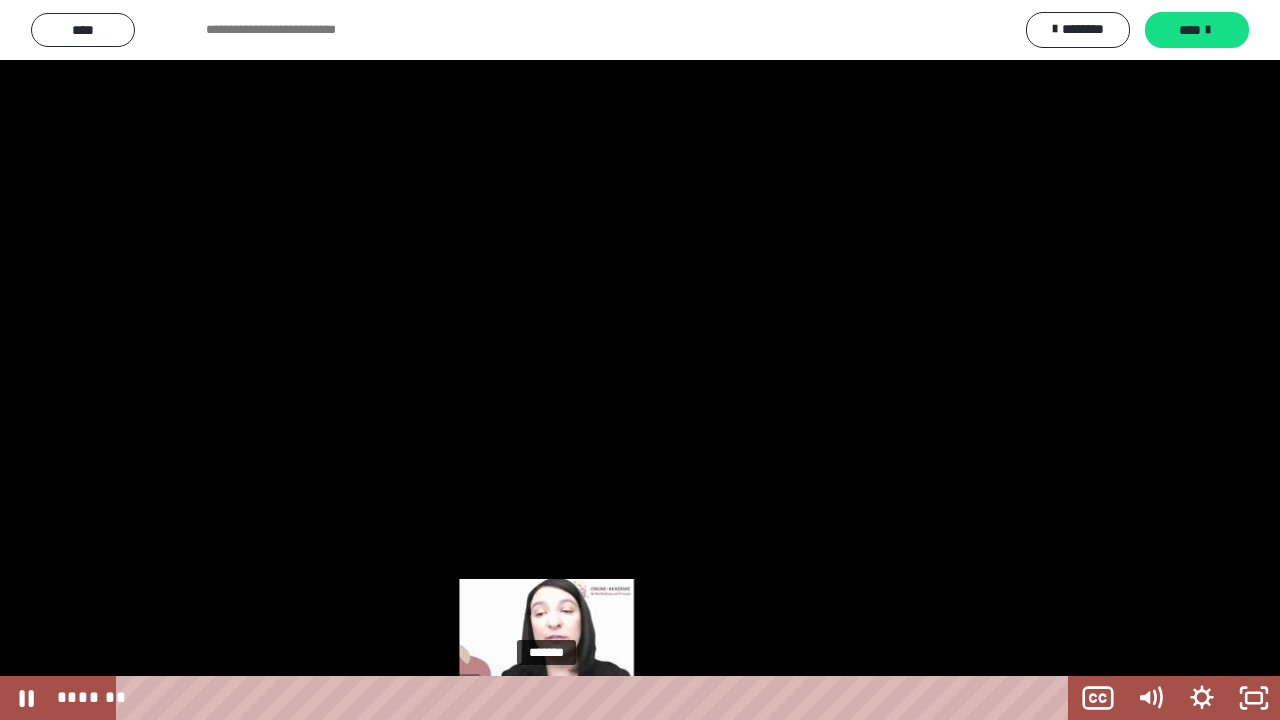 click on "*******" at bounding box center (596, 698) 